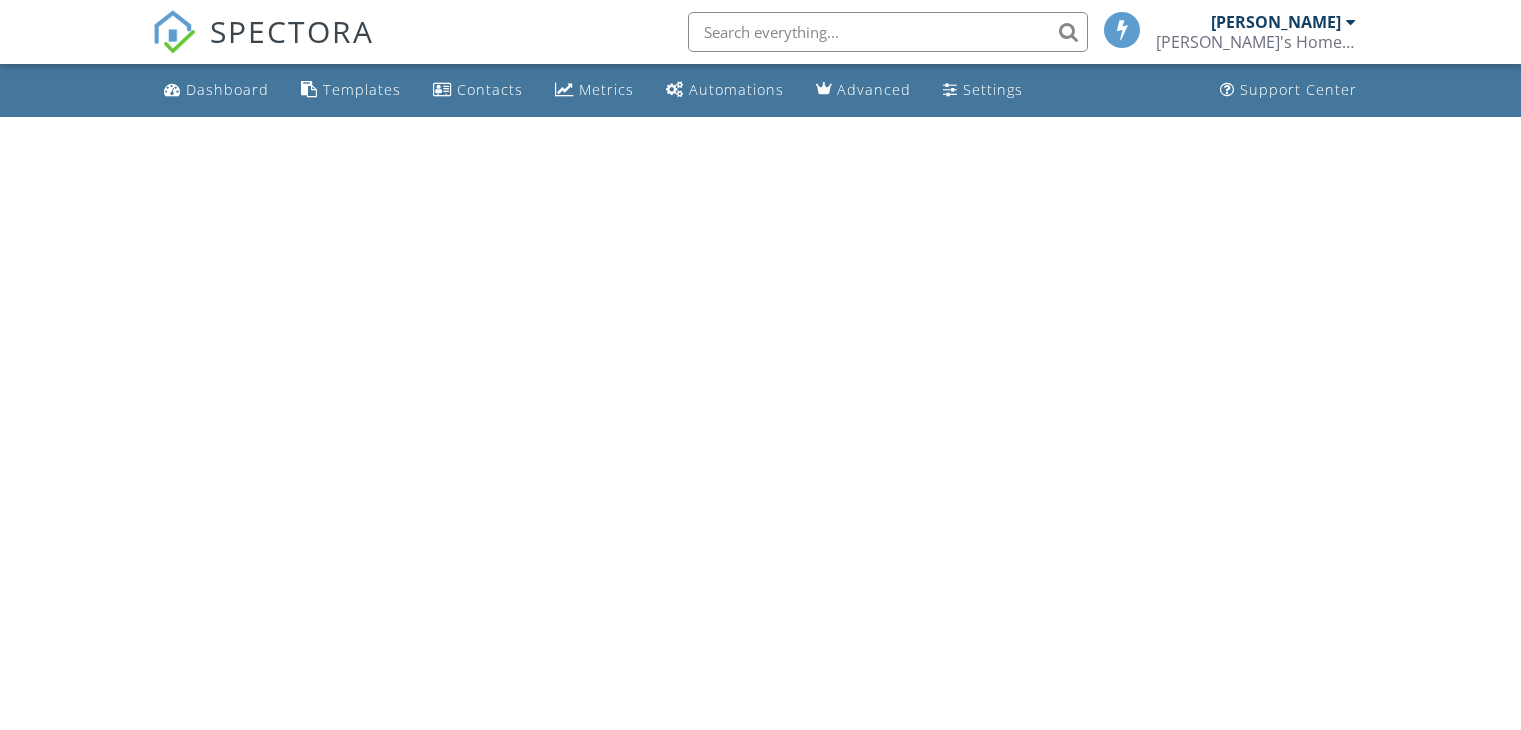 scroll, scrollTop: 0, scrollLeft: 0, axis: both 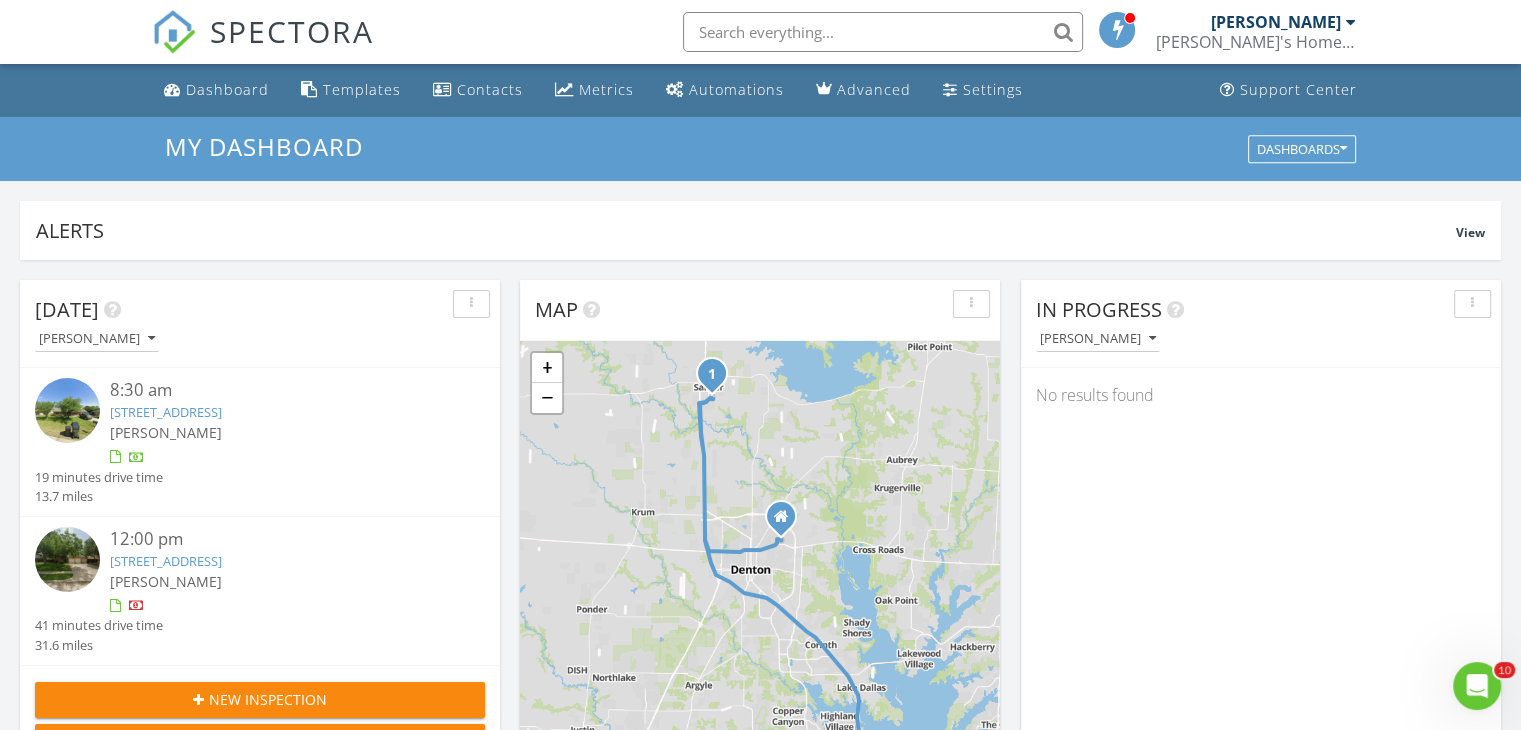 click on "[PERSON_NAME]" at bounding box center [166, 432] 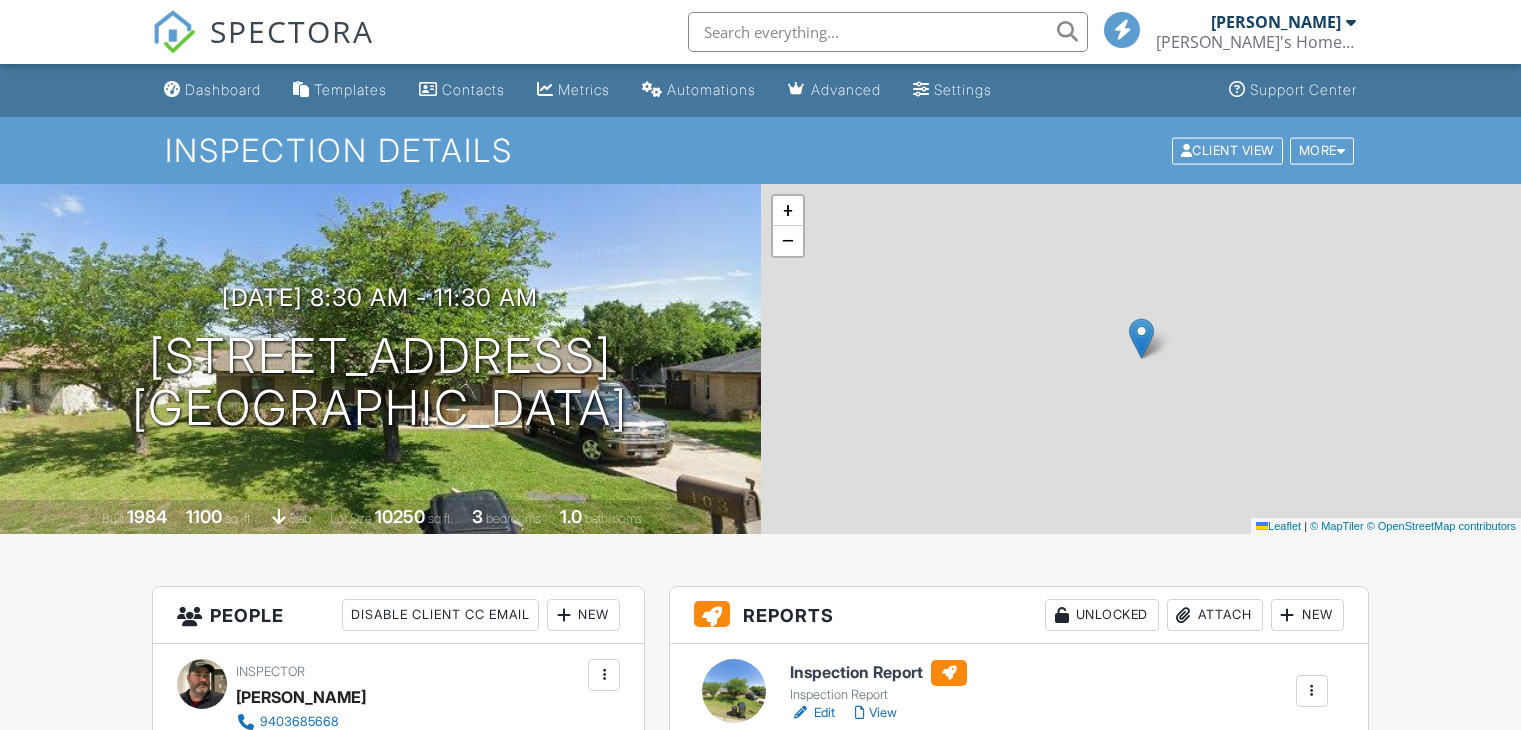 scroll, scrollTop: 0, scrollLeft: 0, axis: both 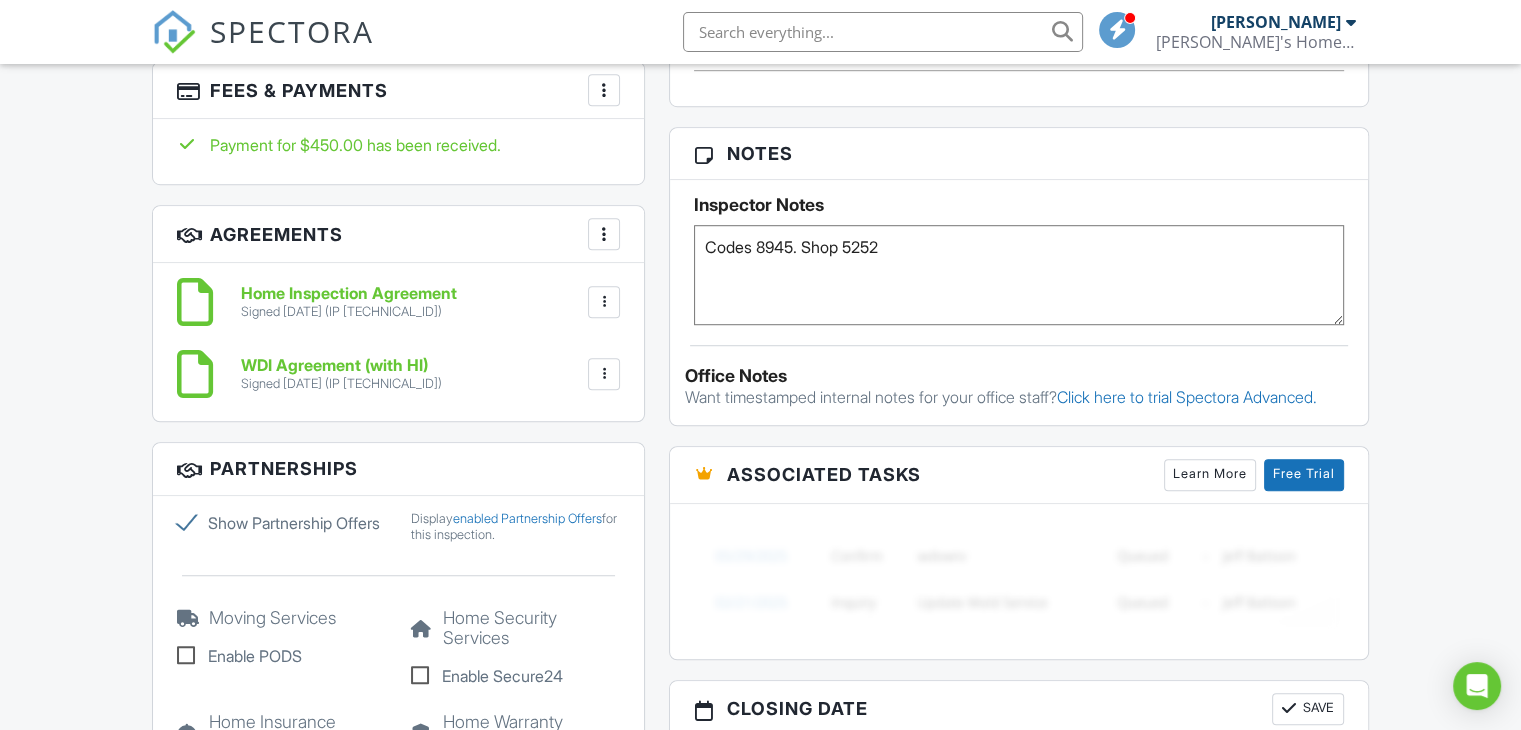 click on "Show Partnership Offers" at bounding box center [281, 523] 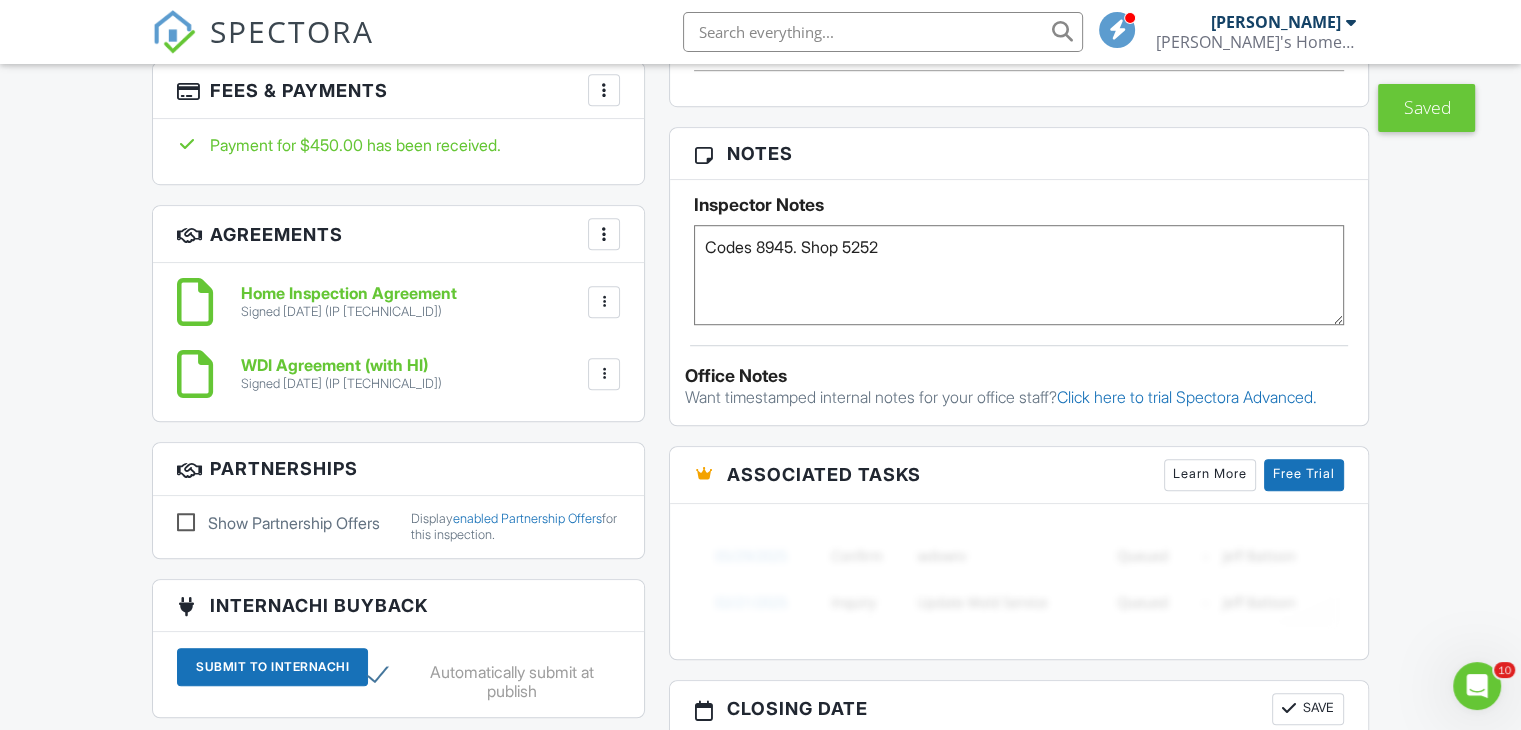 scroll, scrollTop: 0, scrollLeft: 0, axis: both 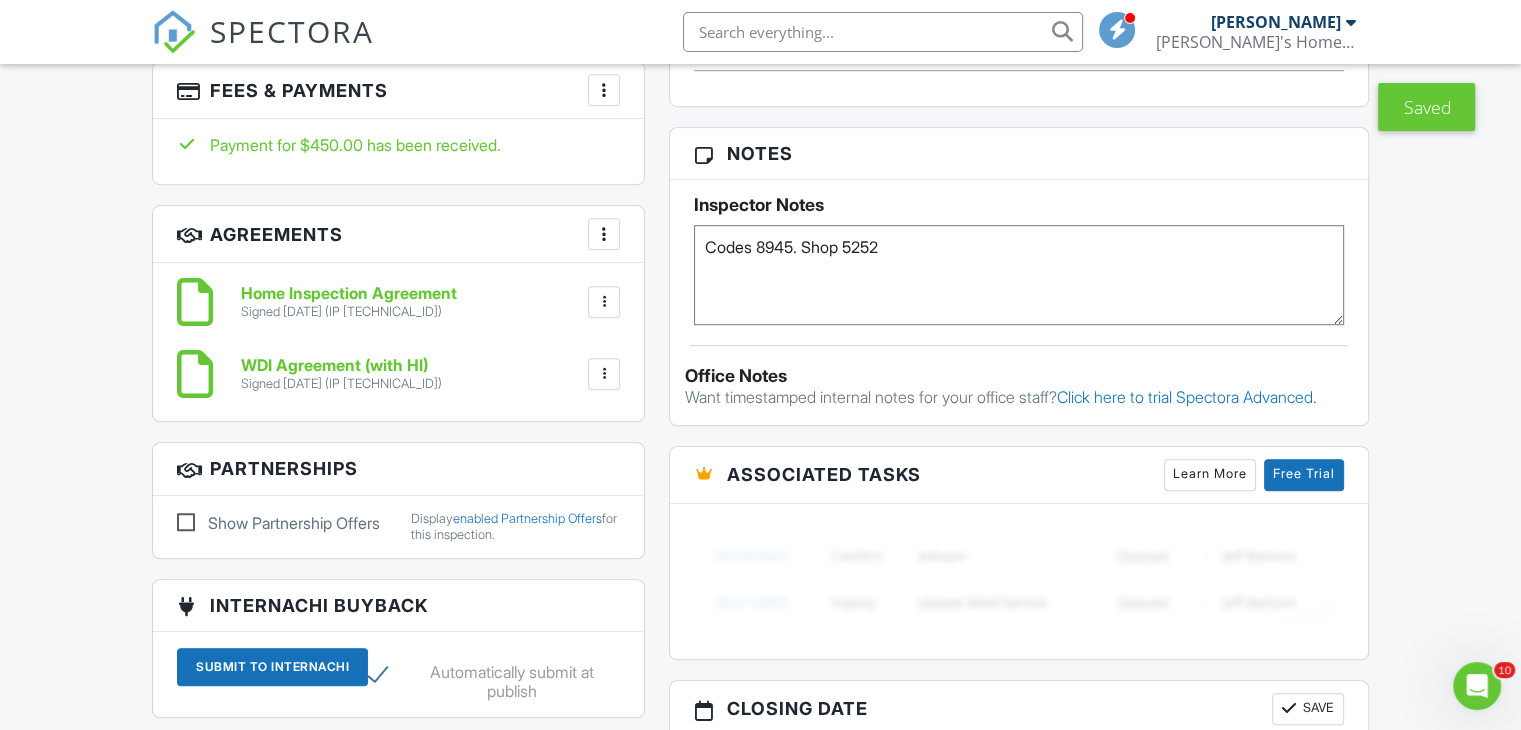 click on "Home Inspection Agreement" at bounding box center (349, 294) 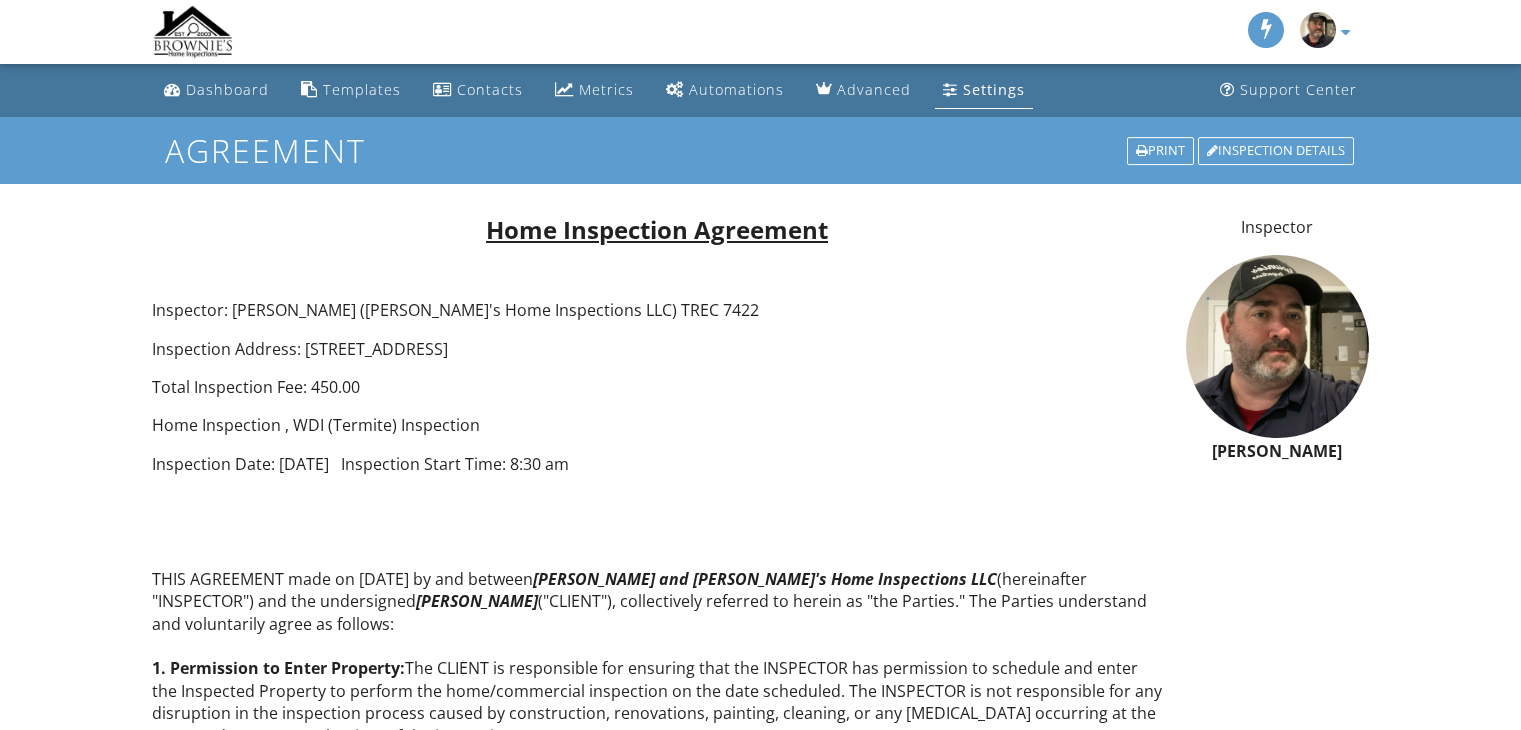 scroll, scrollTop: 0, scrollLeft: 0, axis: both 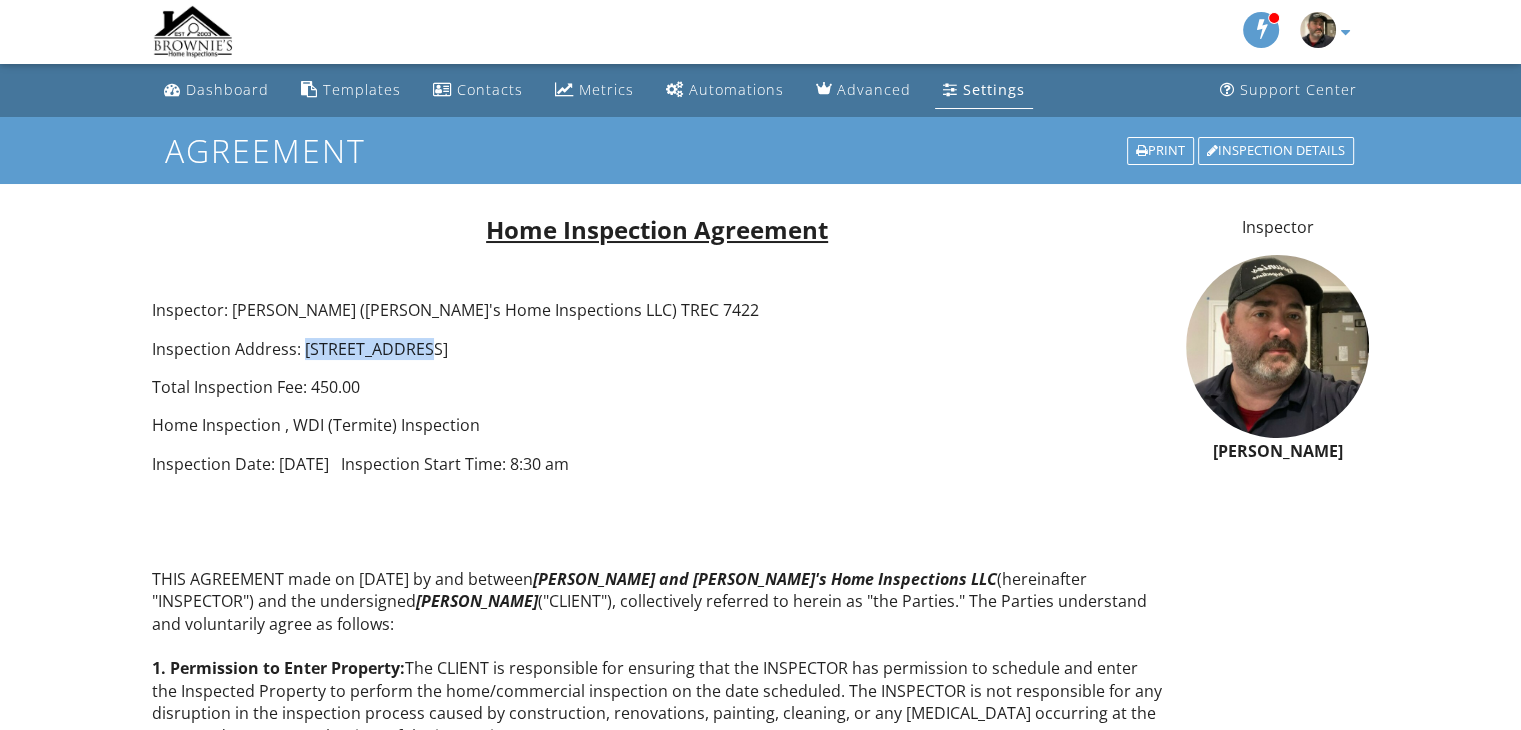 drag, startPoint x: 399, startPoint y: 347, endPoint x: 301, endPoint y: 343, distance: 98.0816 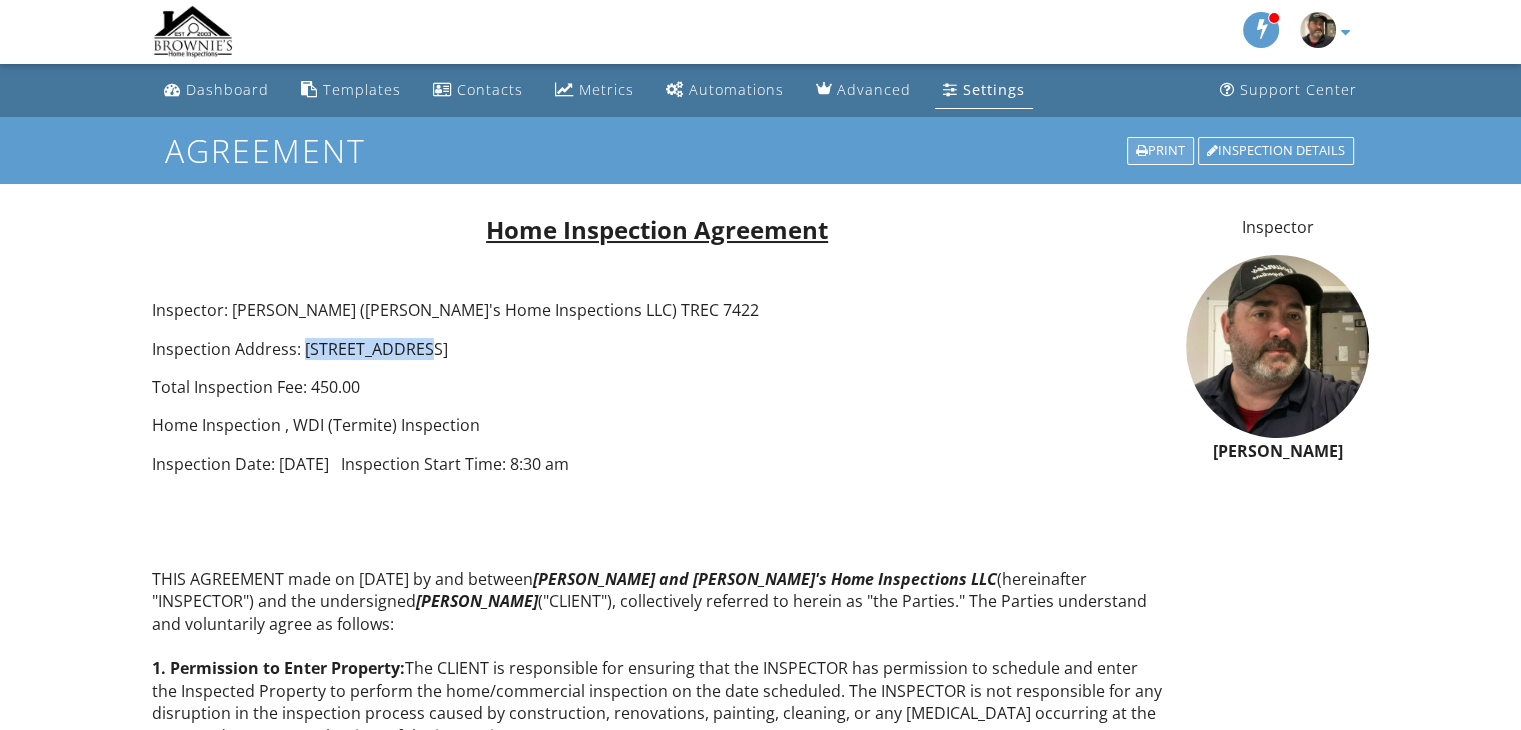click on "Print" at bounding box center (1160, 151) 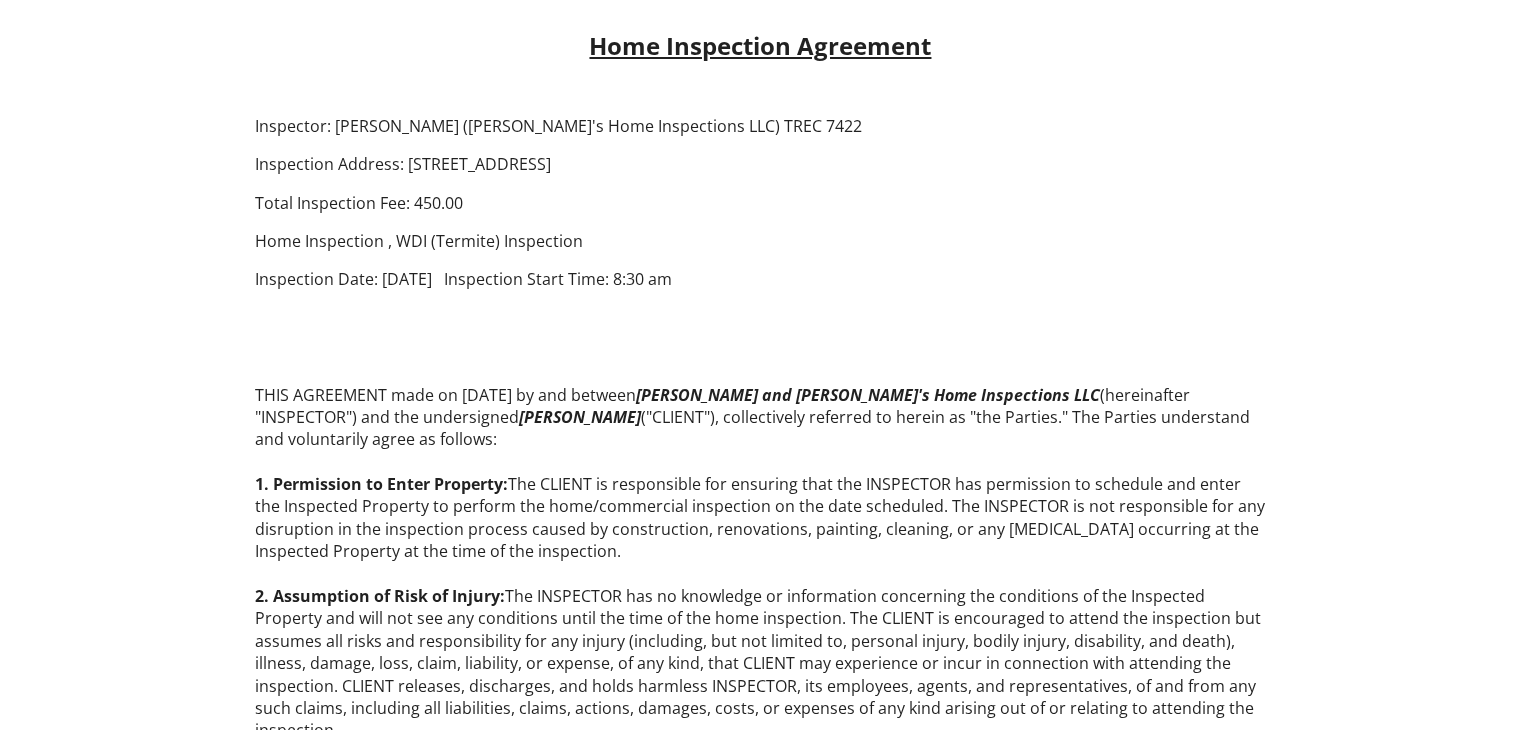 scroll, scrollTop: 0, scrollLeft: 0, axis: both 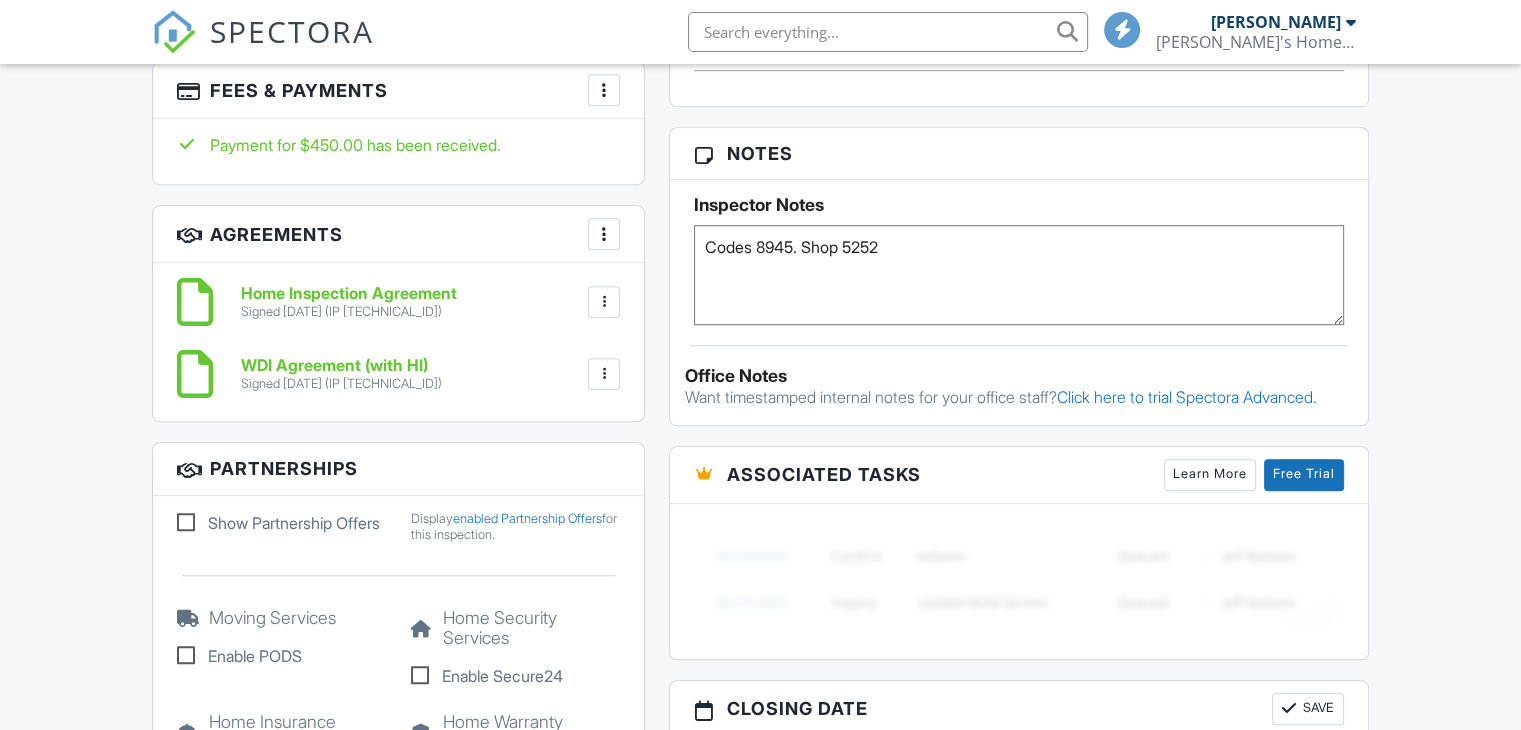 click on "WDI Agreement (with HI)" at bounding box center (341, 366) 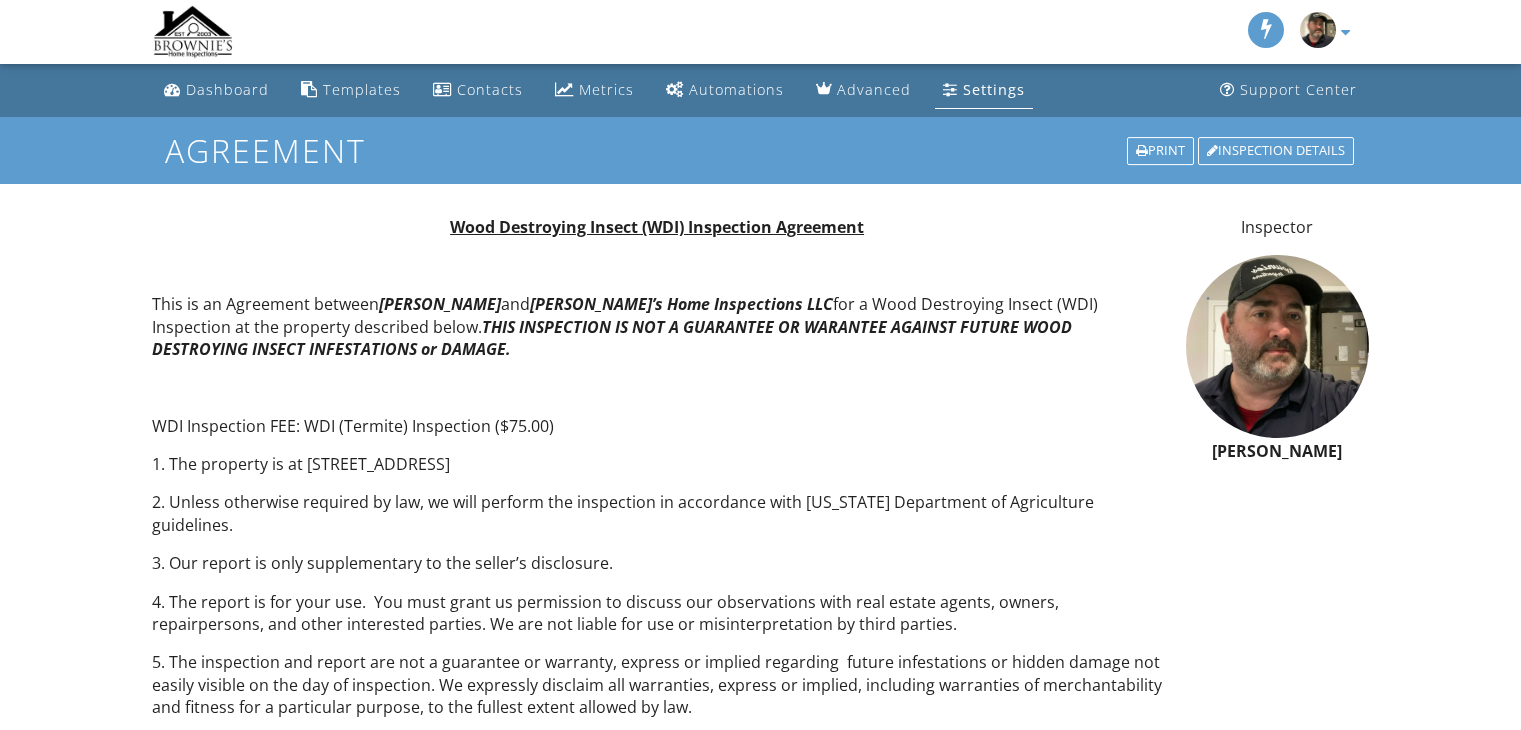 scroll, scrollTop: 0, scrollLeft: 0, axis: both 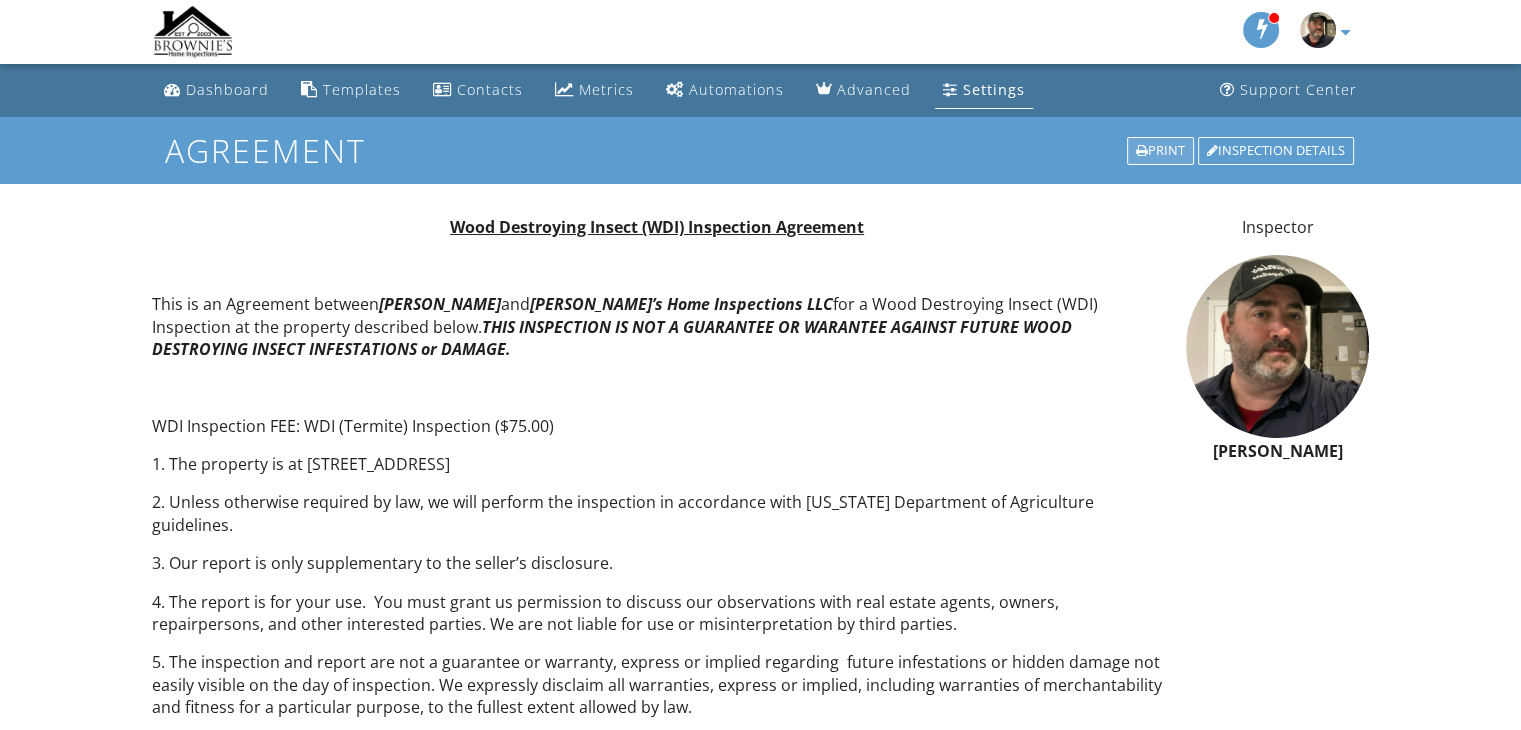 click on "Print" at bounding box center (1160, 151) 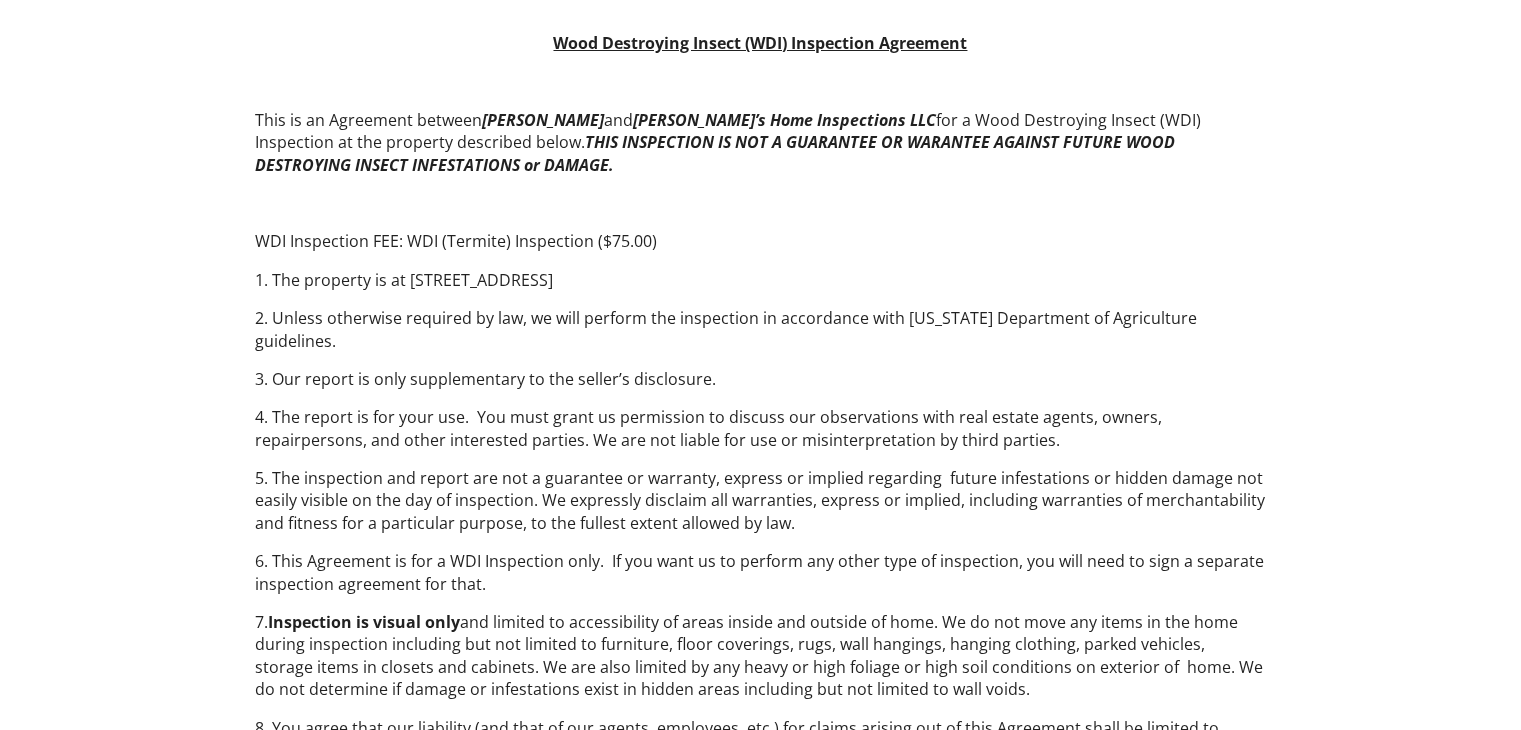 scroll, scrollTop: 0, scrollLeft: 0, axis: both 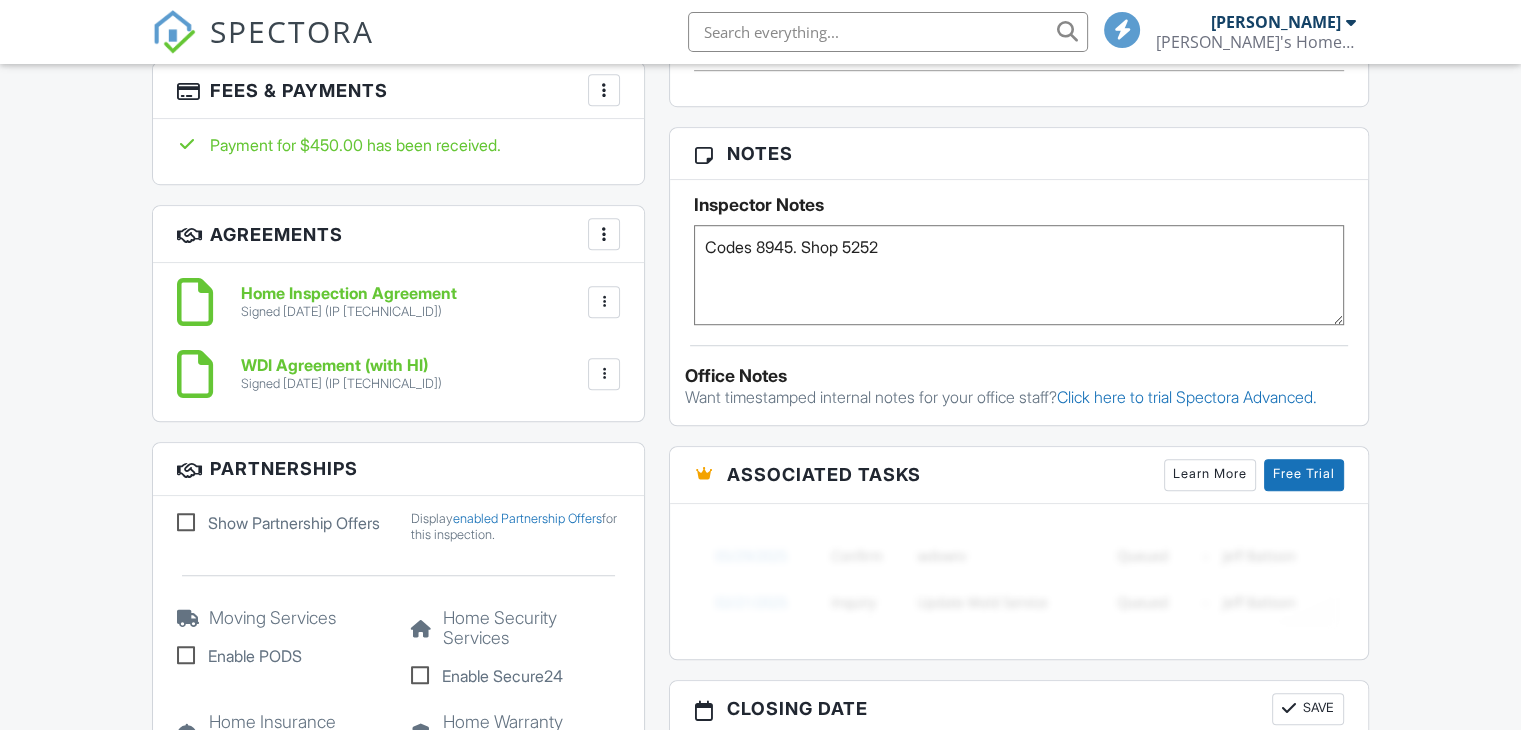 click at bounding box center (604, 90) 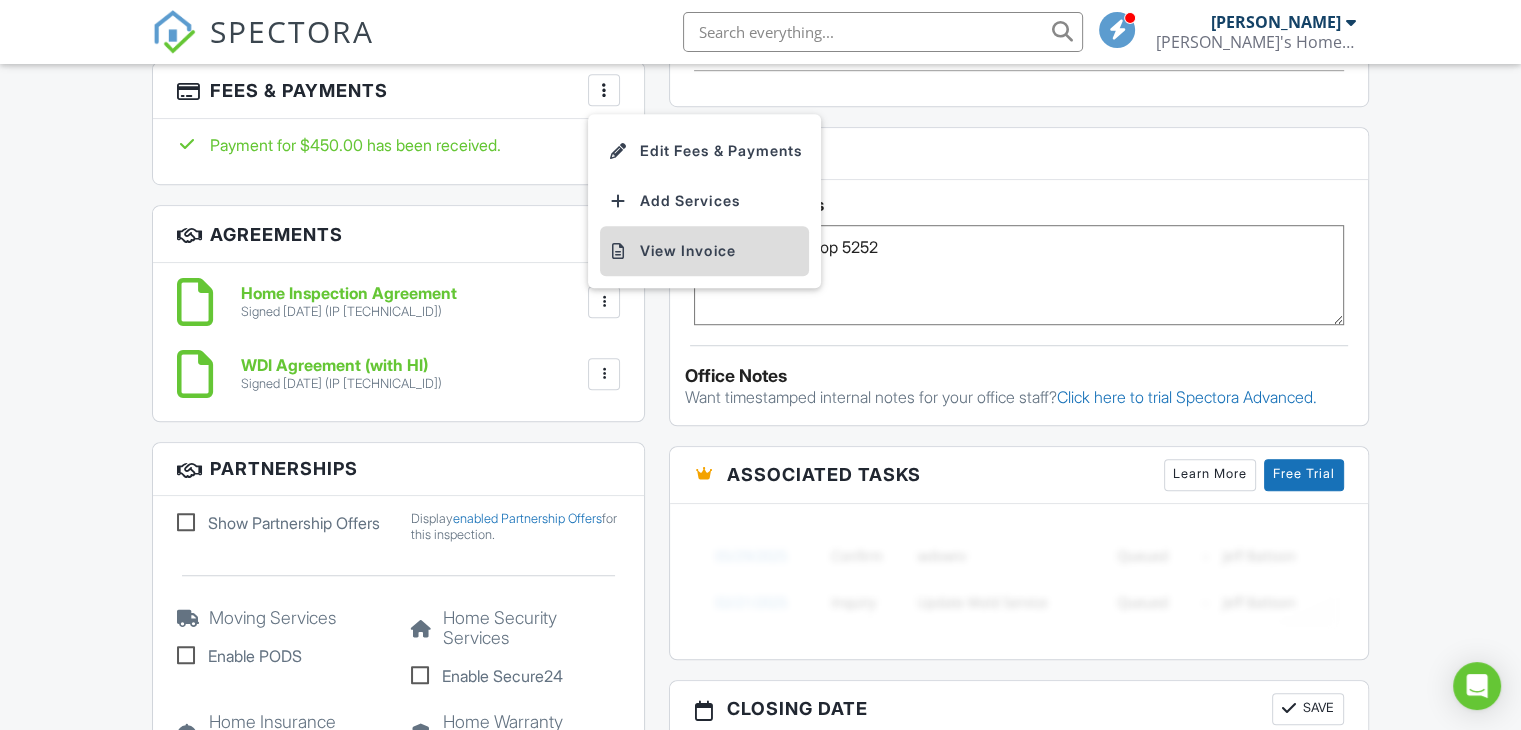 click on "View Invoice" at bounding box center [704, 251] 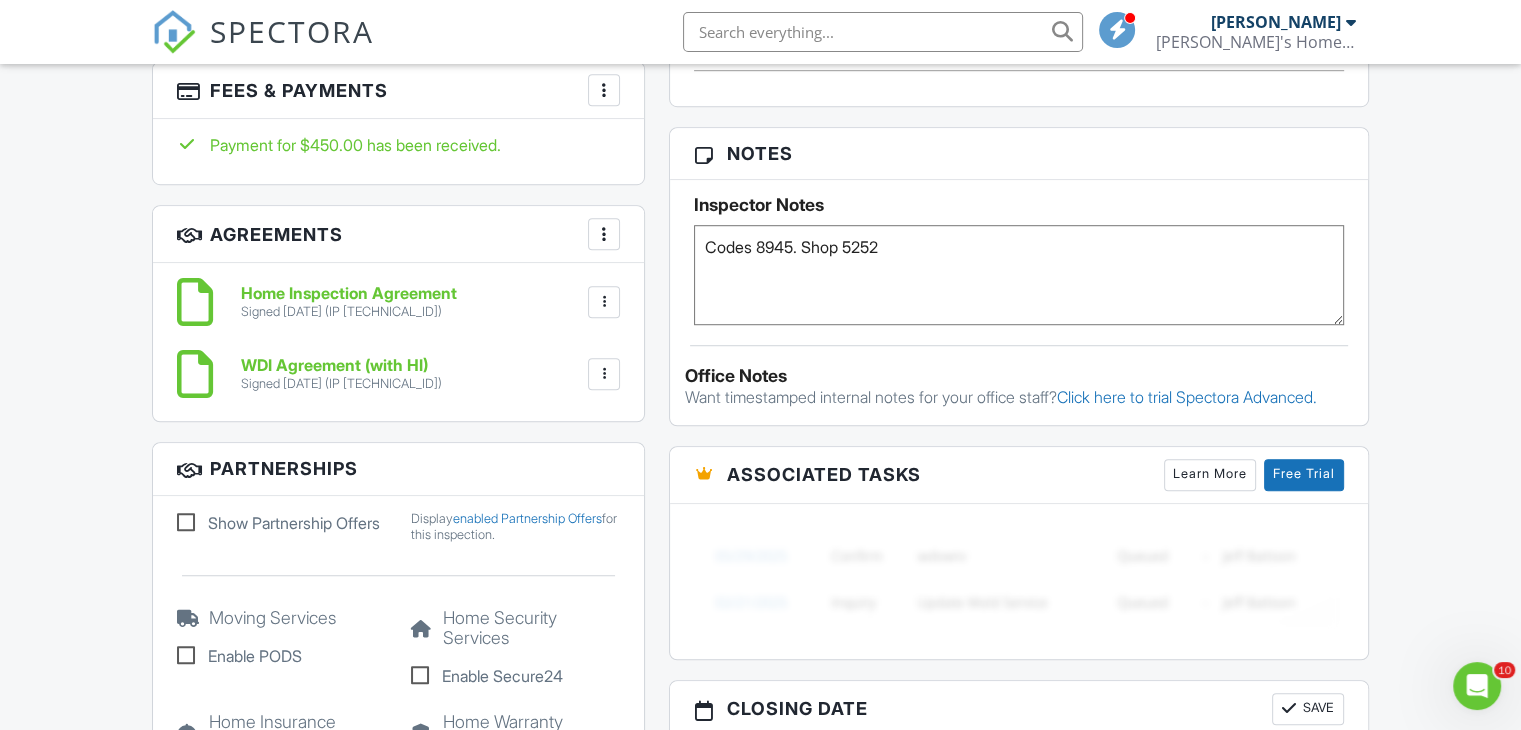 scroll, scrollTop: 0, scrollLeft: 0, axis: both 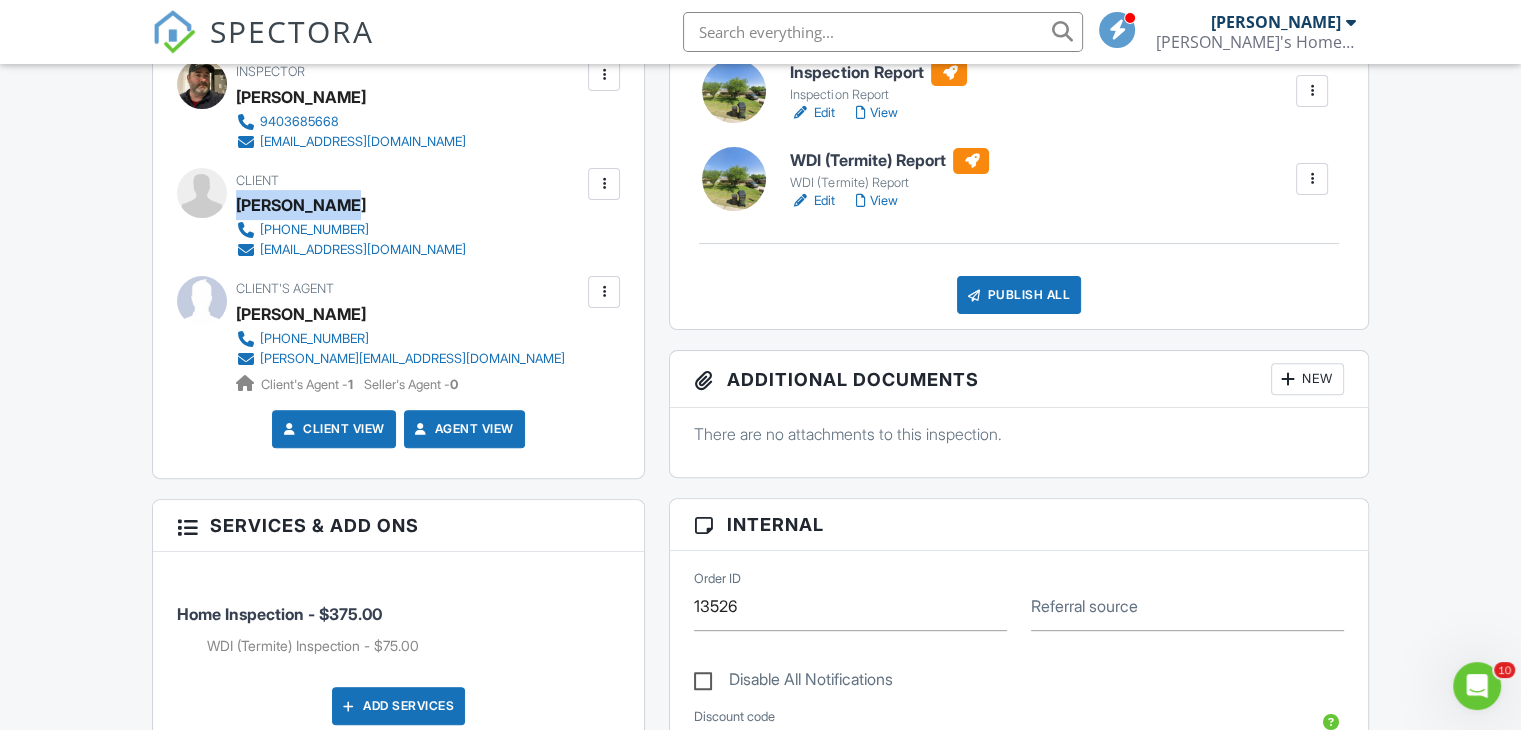 drag, startPoint x: 344, startPoint y: 207, endPoint x: 240, endPoint y: 211, distance: 104.0769 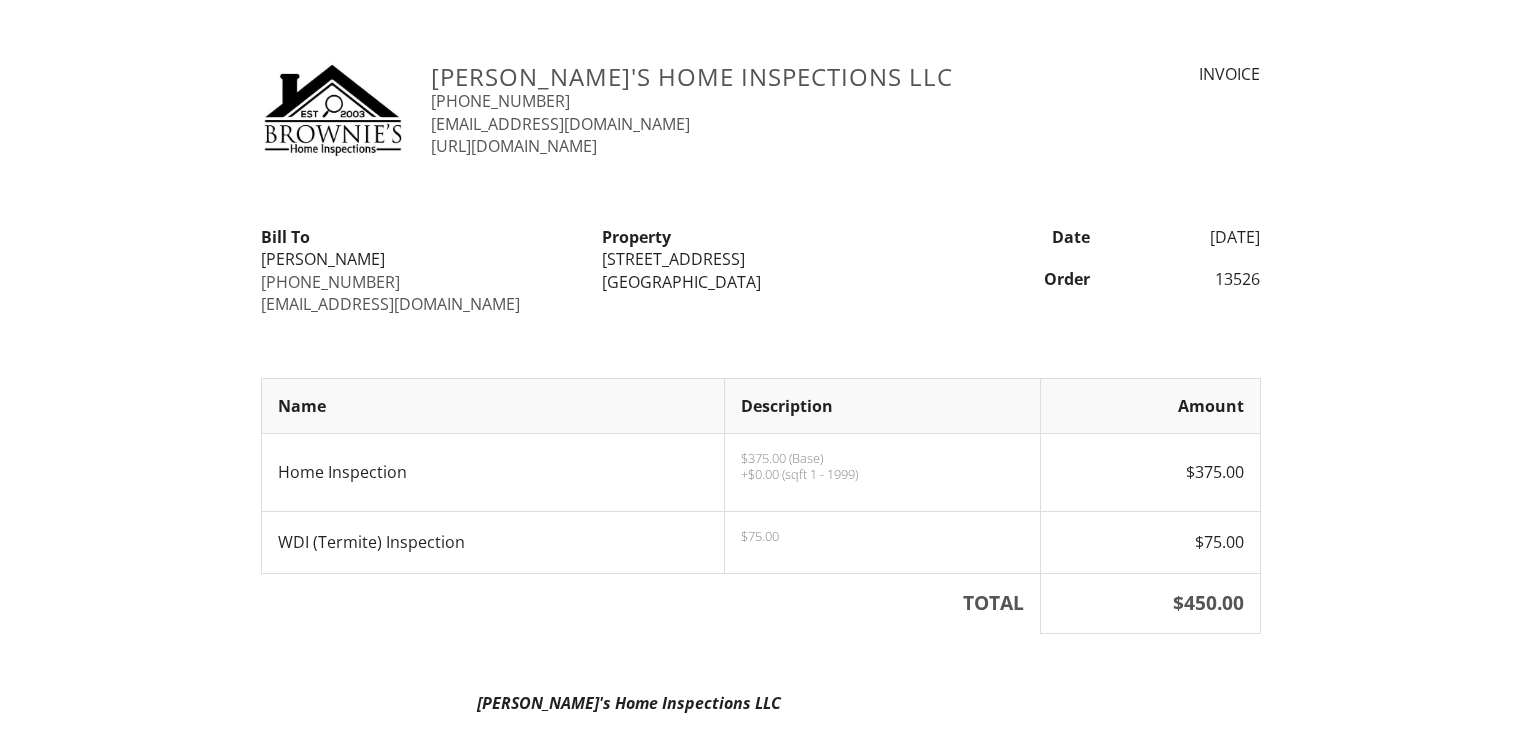 scroll, scrollTop: 0, scrollLeft: 0, axis: both 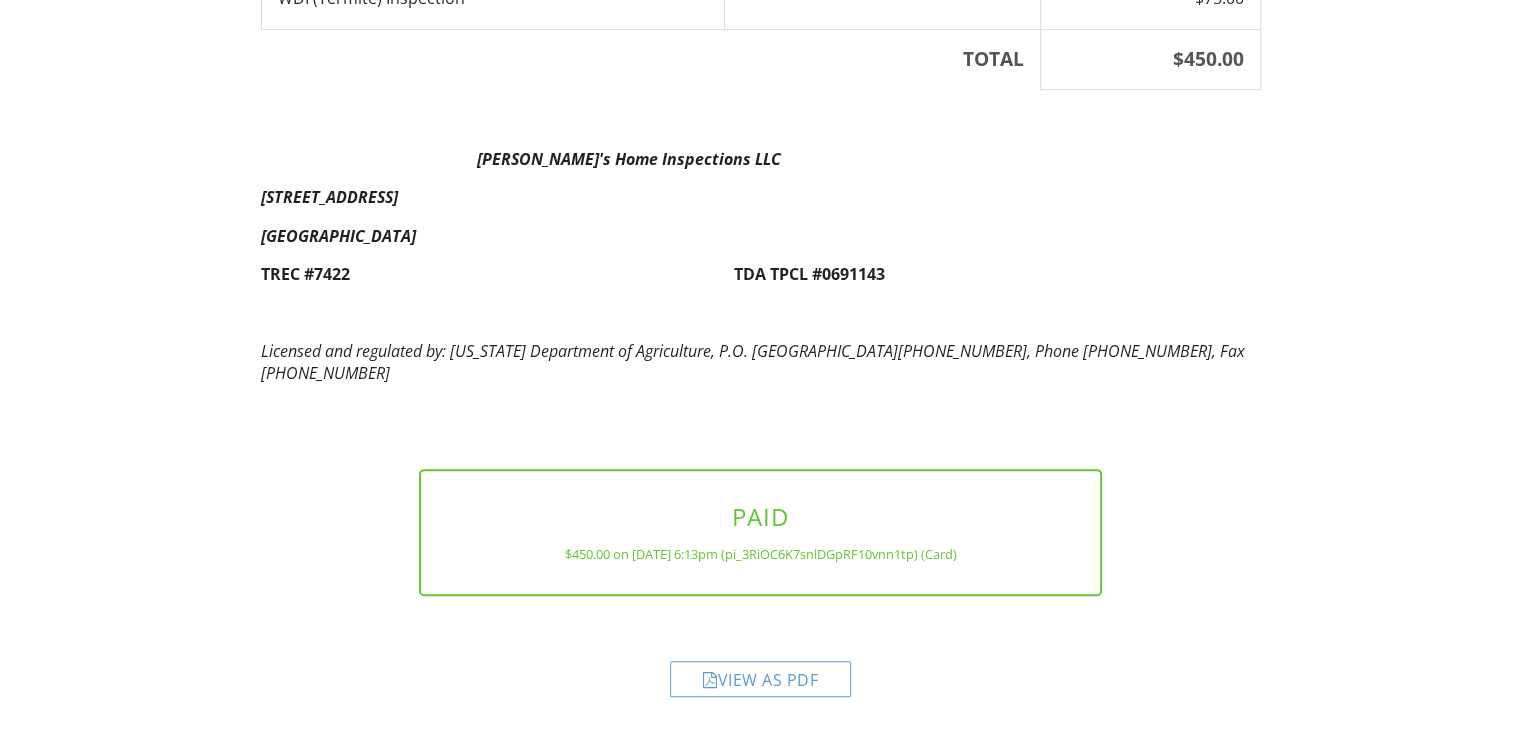 click on "View as PDF" at bounding box center [760, 679] 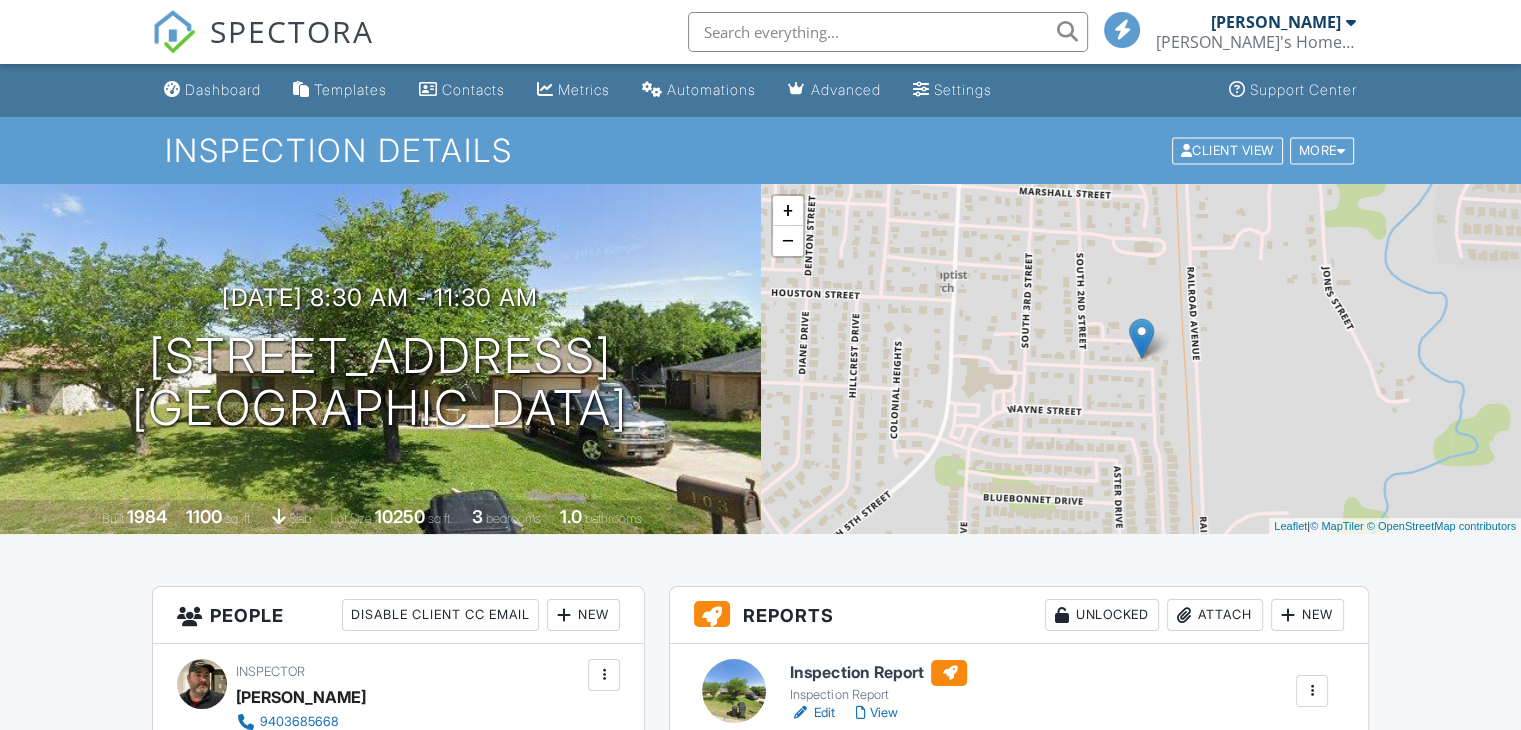 scroll, scrollTop: 500, scrollLeft: 0, axis: vertical 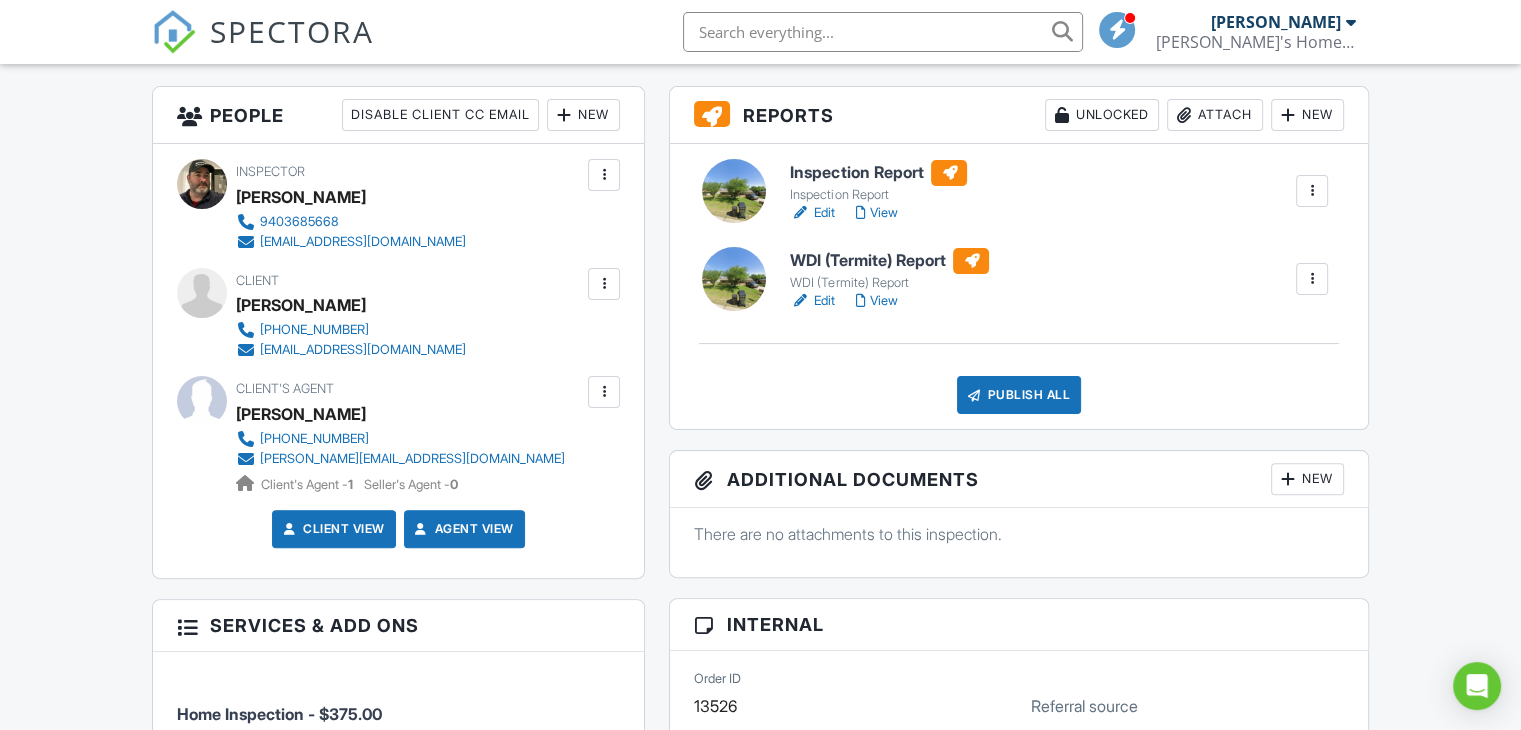 click on "Inspection Report" at bounding box center (878, 173) 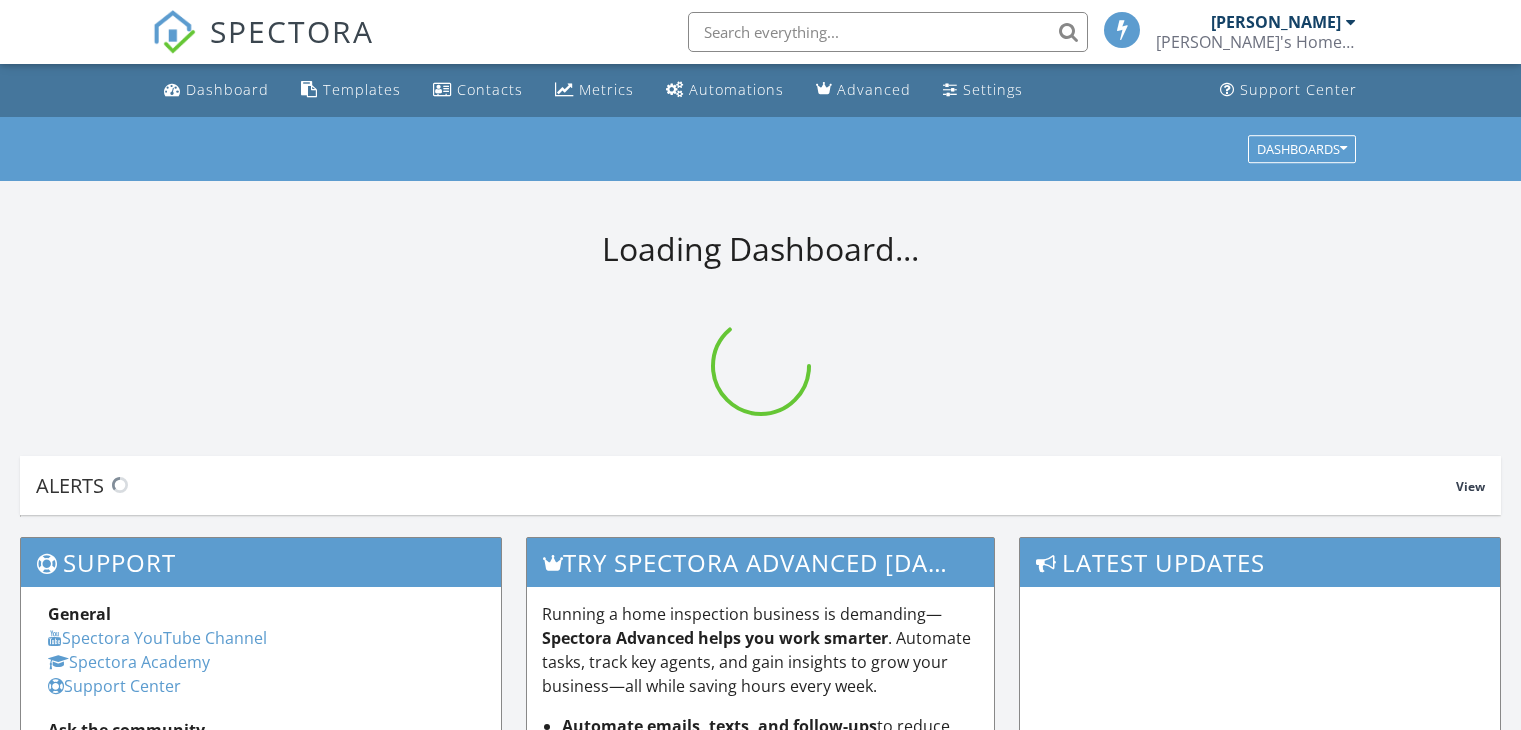 scroll, scrollTop: 0, scrollLeft: 0, axis: both 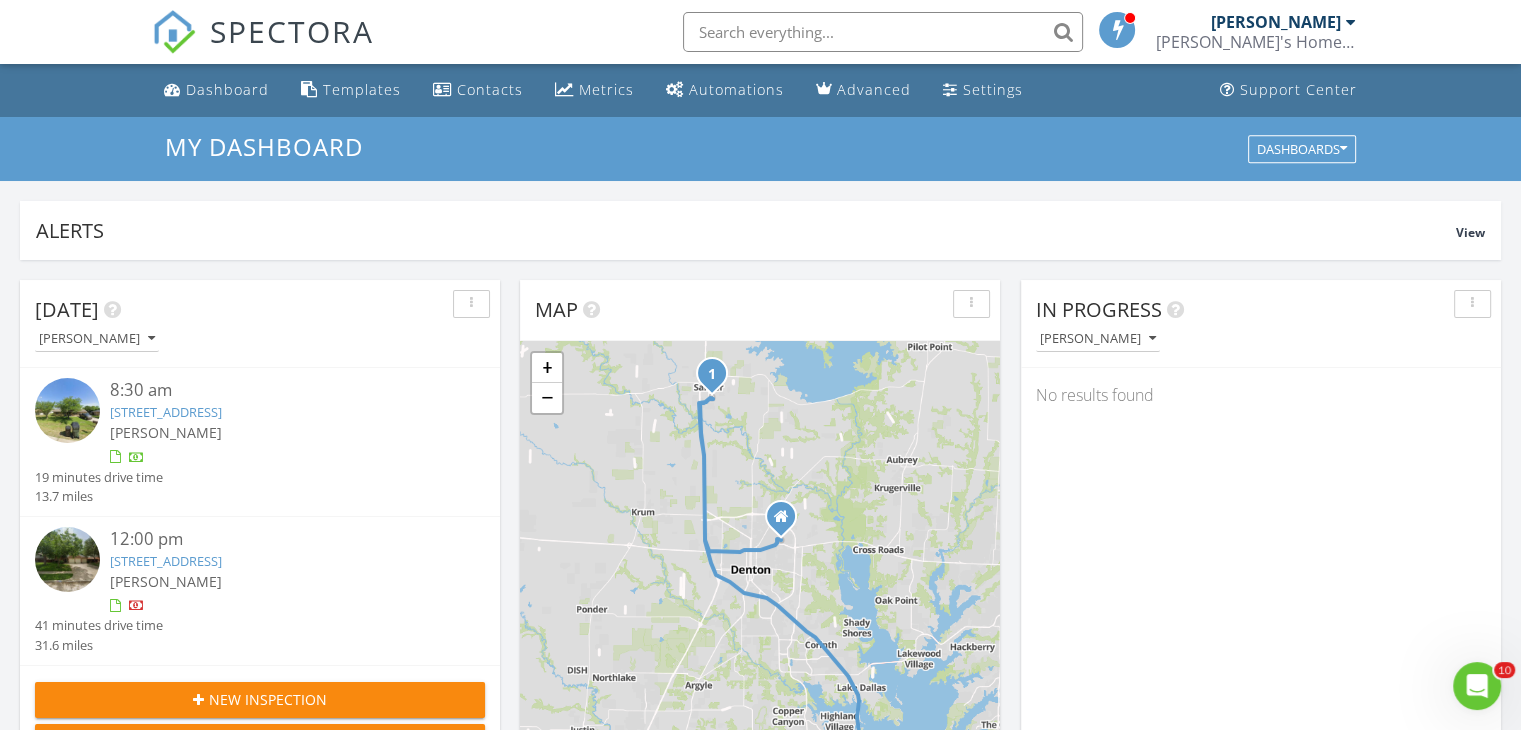 click on "3213 Kent Dr, Flower Mound, TX 75022" at bounding box center (166, 561) 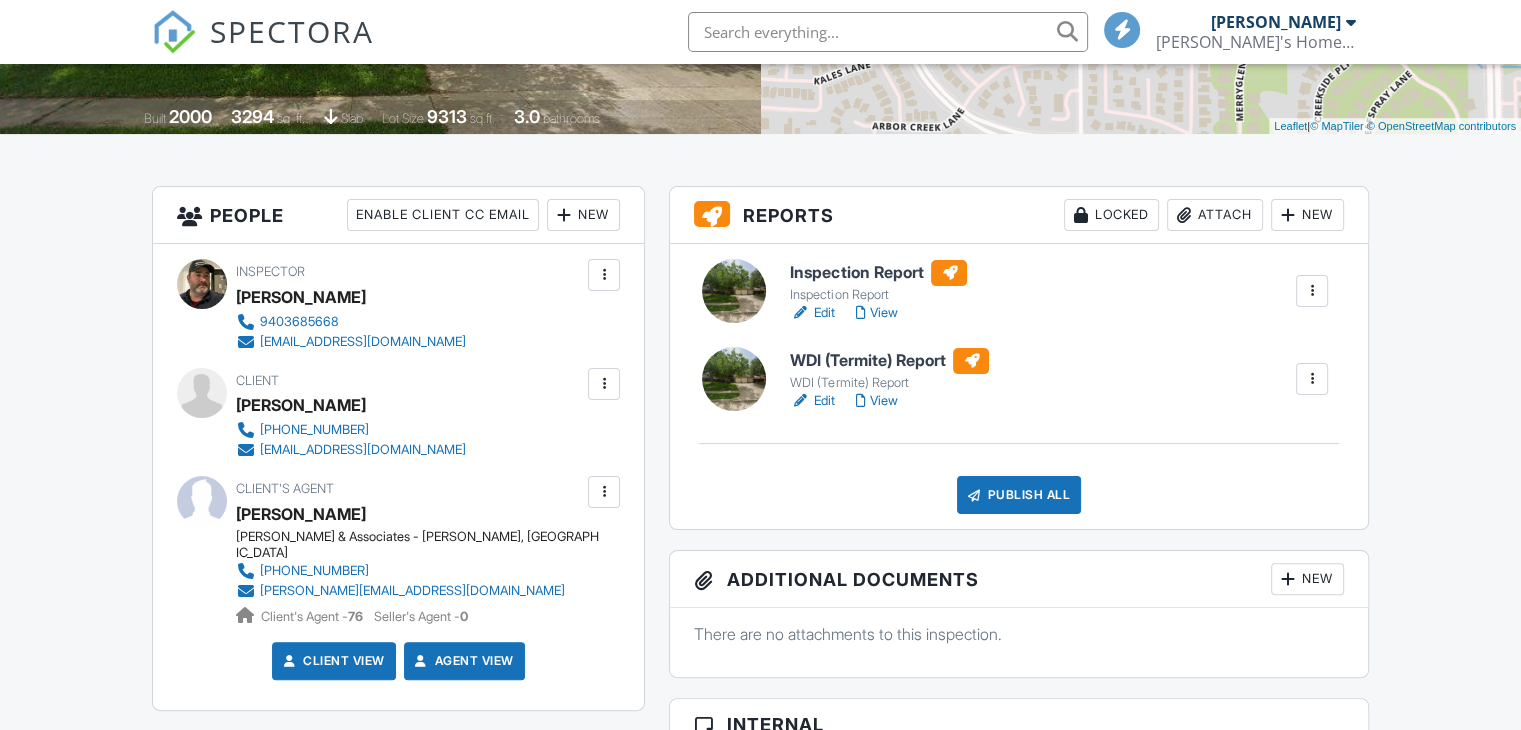 scroll, scrollTop: 400, scrollLeft: 0, axis: vertical 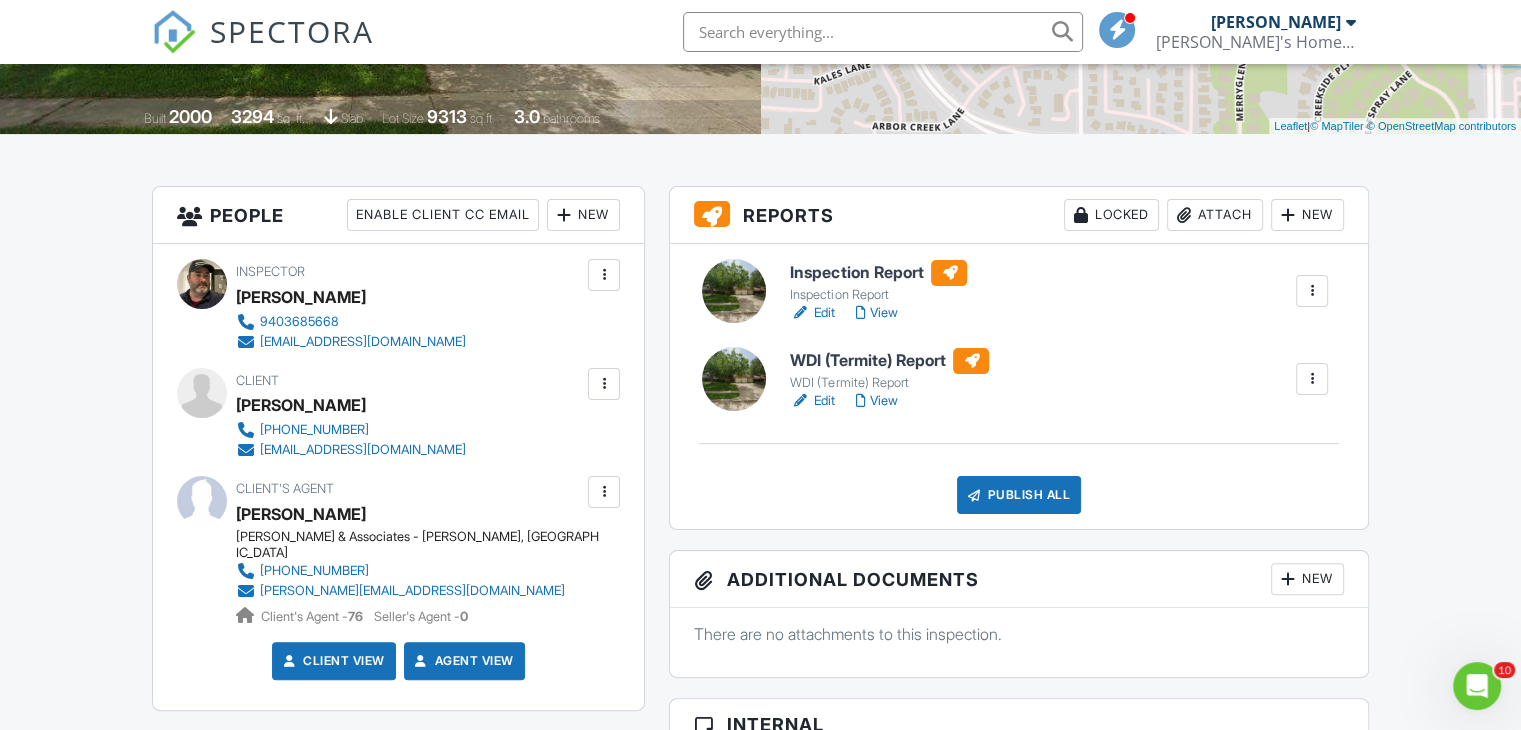 drag, startPoint x: 364, startPoint y: 409, endPoint x: 236, endPoint y: 401, distance: 128.24976 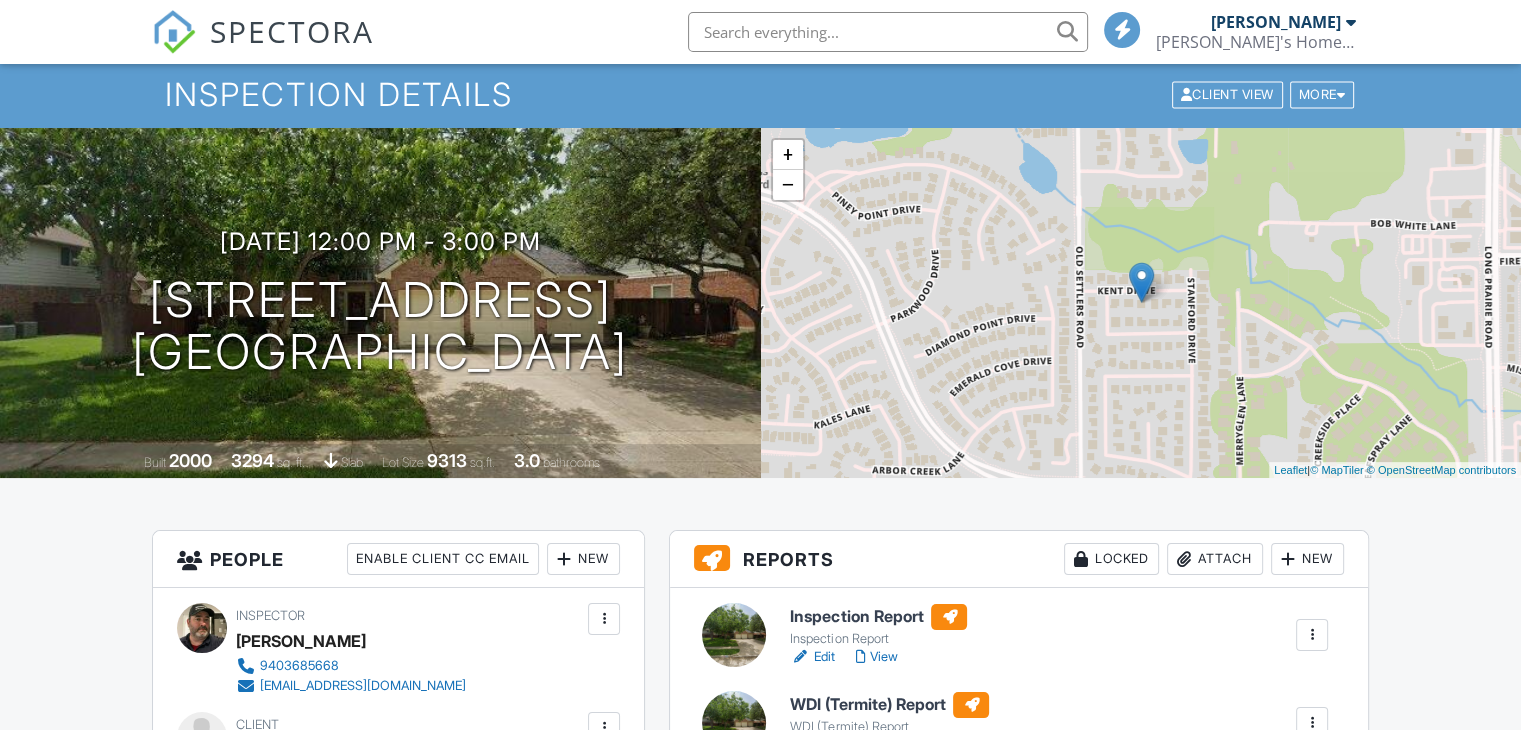 scroll, scrollTop: 200, scrollLeft: 0, axis: vertical 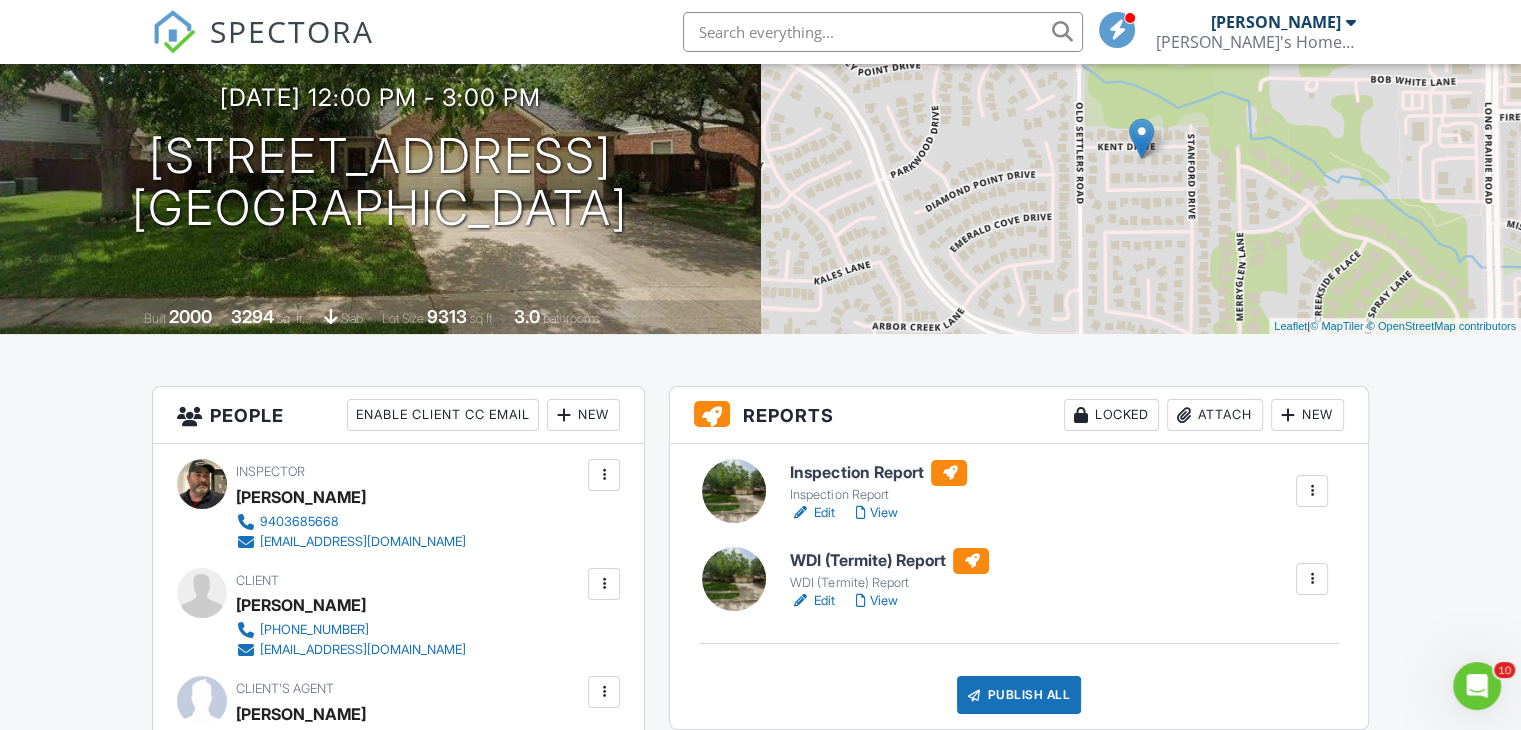 click on "Inspection Report" at bounding box center [878, 473] 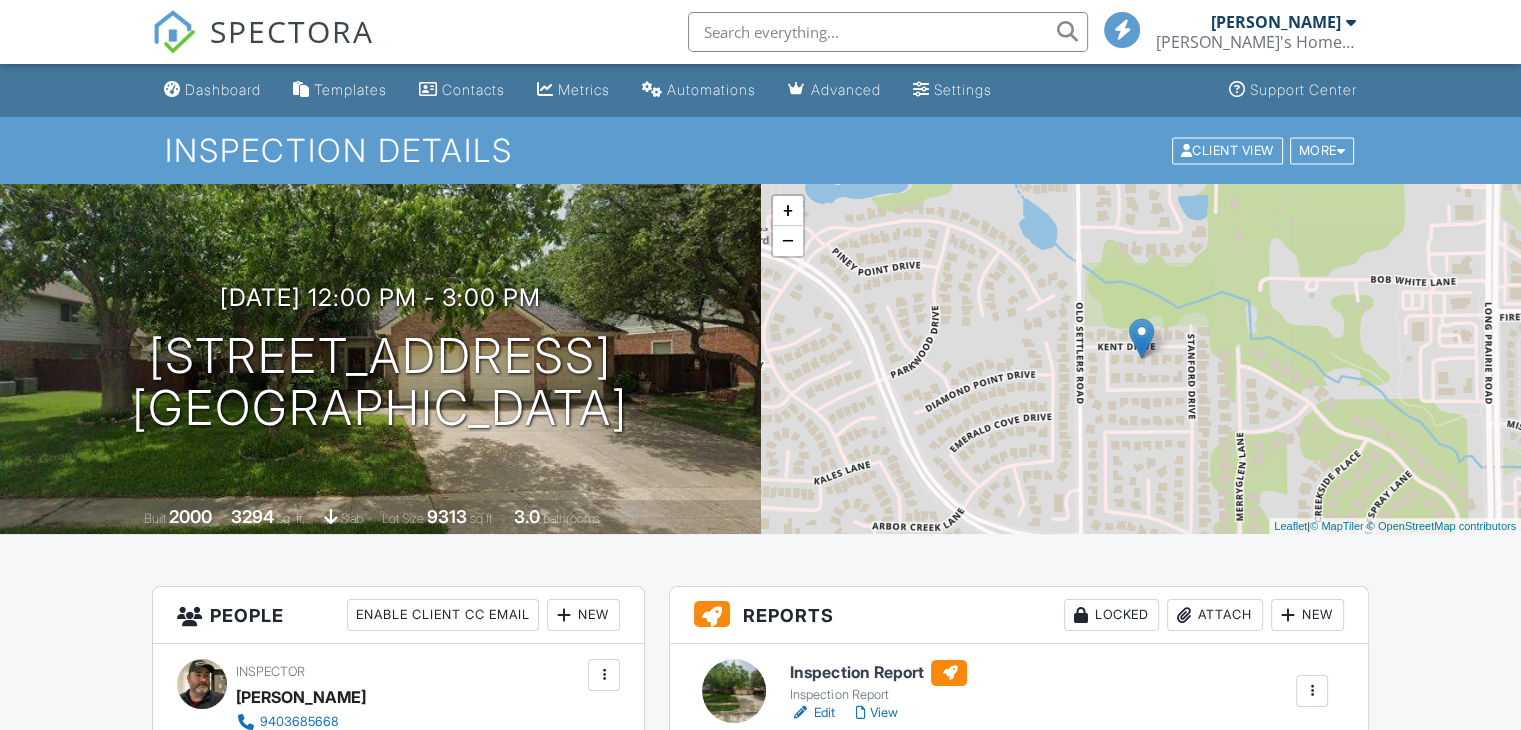 scroll, scrollTop: 183, scrollLeft: 0, axis: vertical 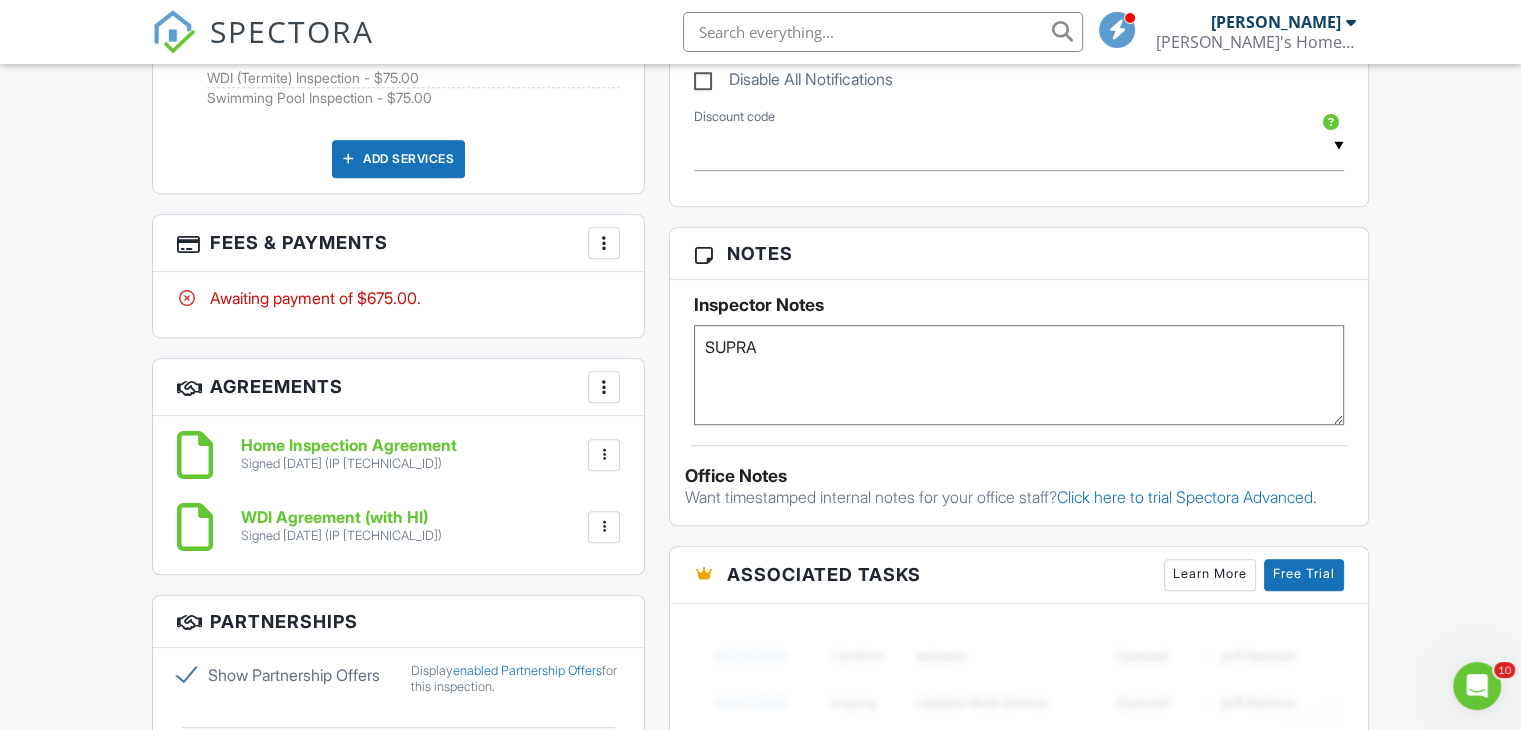 click on "Show Partnership Offers" at bounding box center [281, 675] 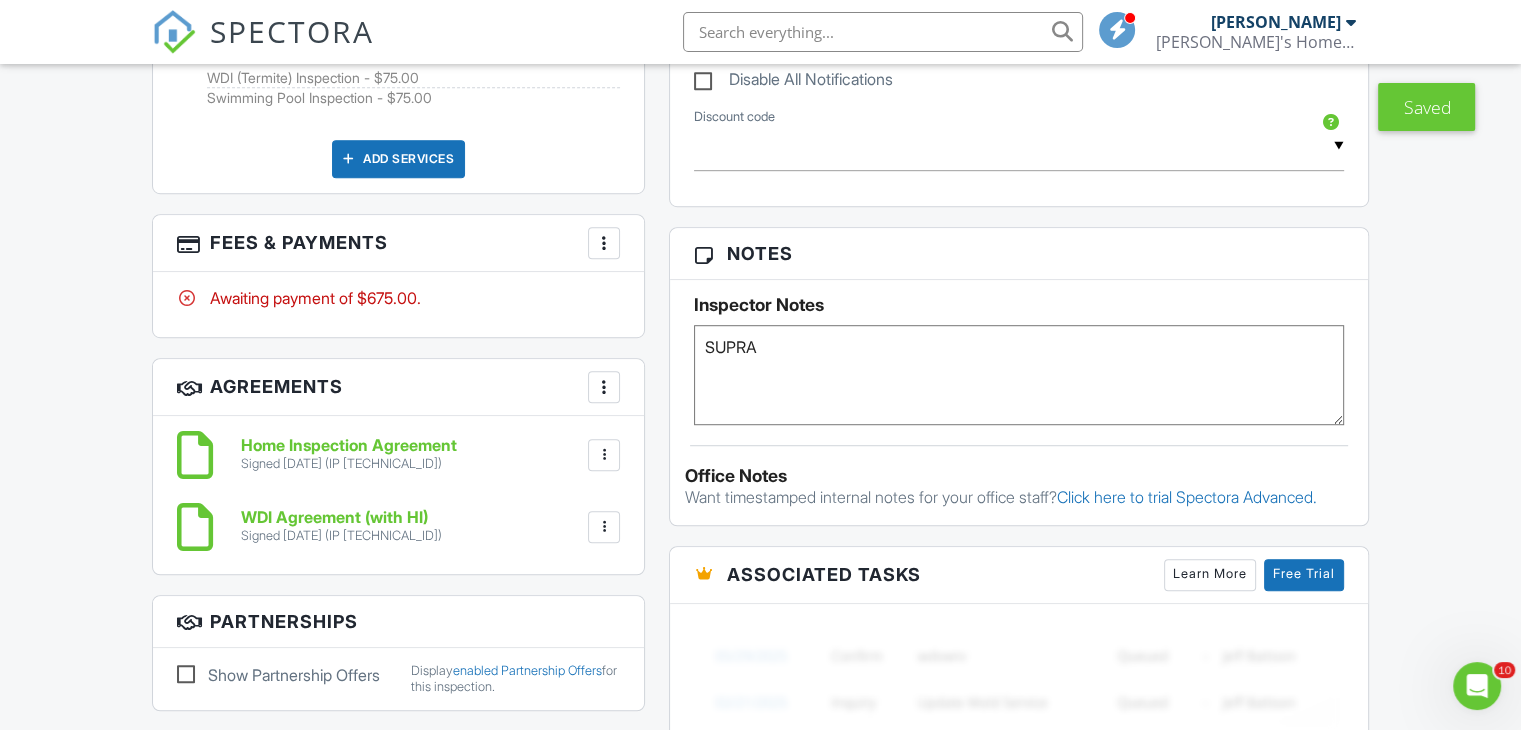 click on "Home Inspection Agreement" at bounding box center (349, 446) 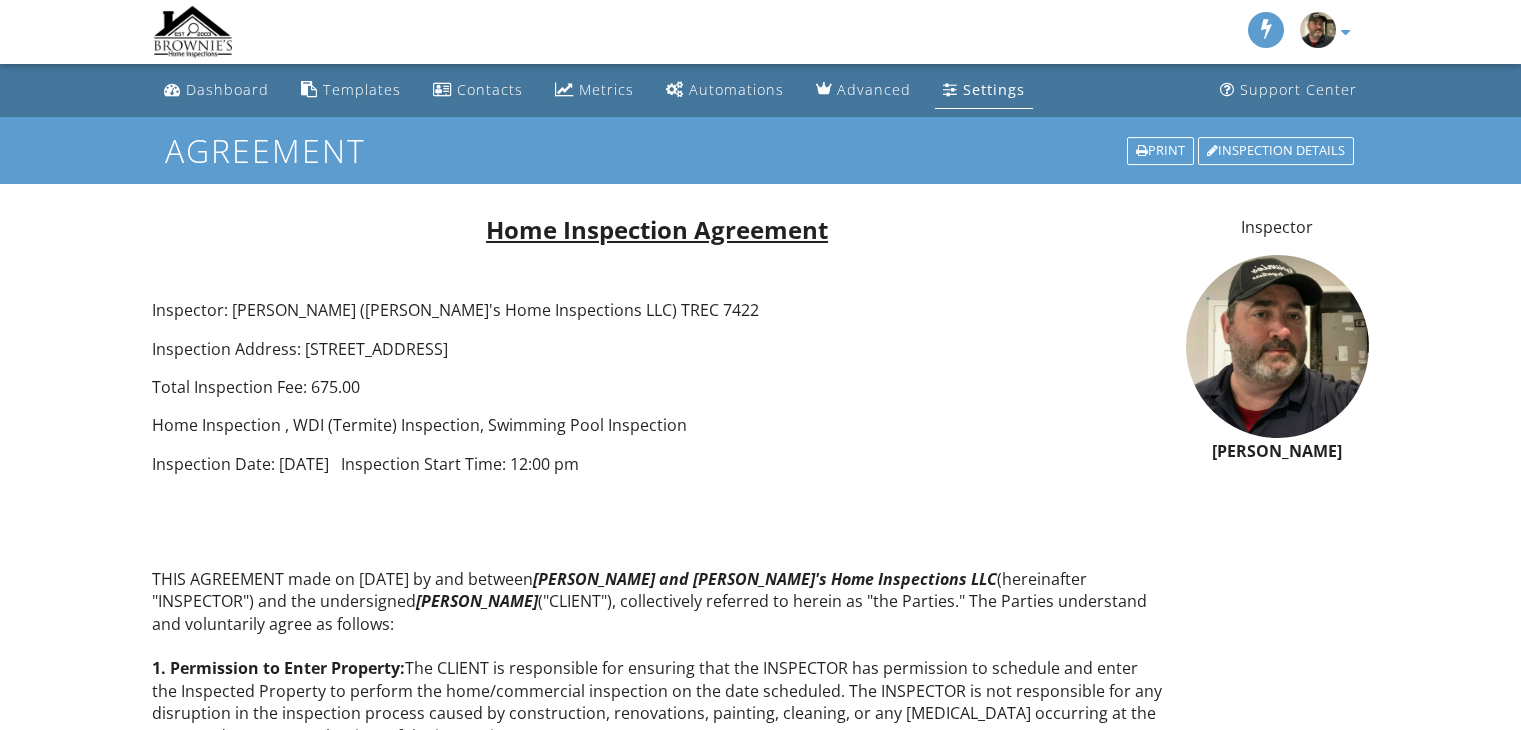 scroll, scrollTop: 0, scrollLeft: 0, axis: both 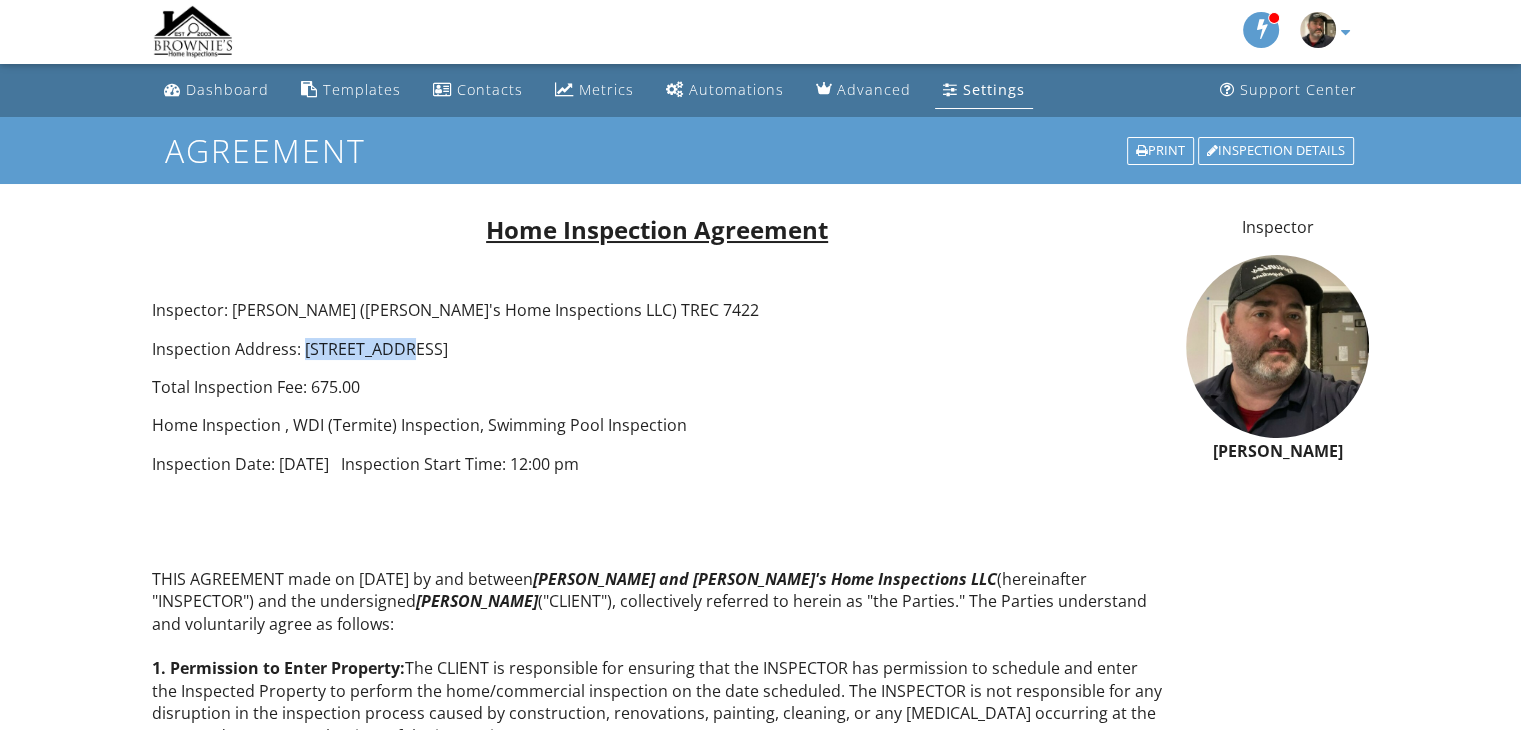 drag, startPoint x: 401, startPoint y: 345, endPoint x: 304, endPoint y: 352, distance: 97.25225 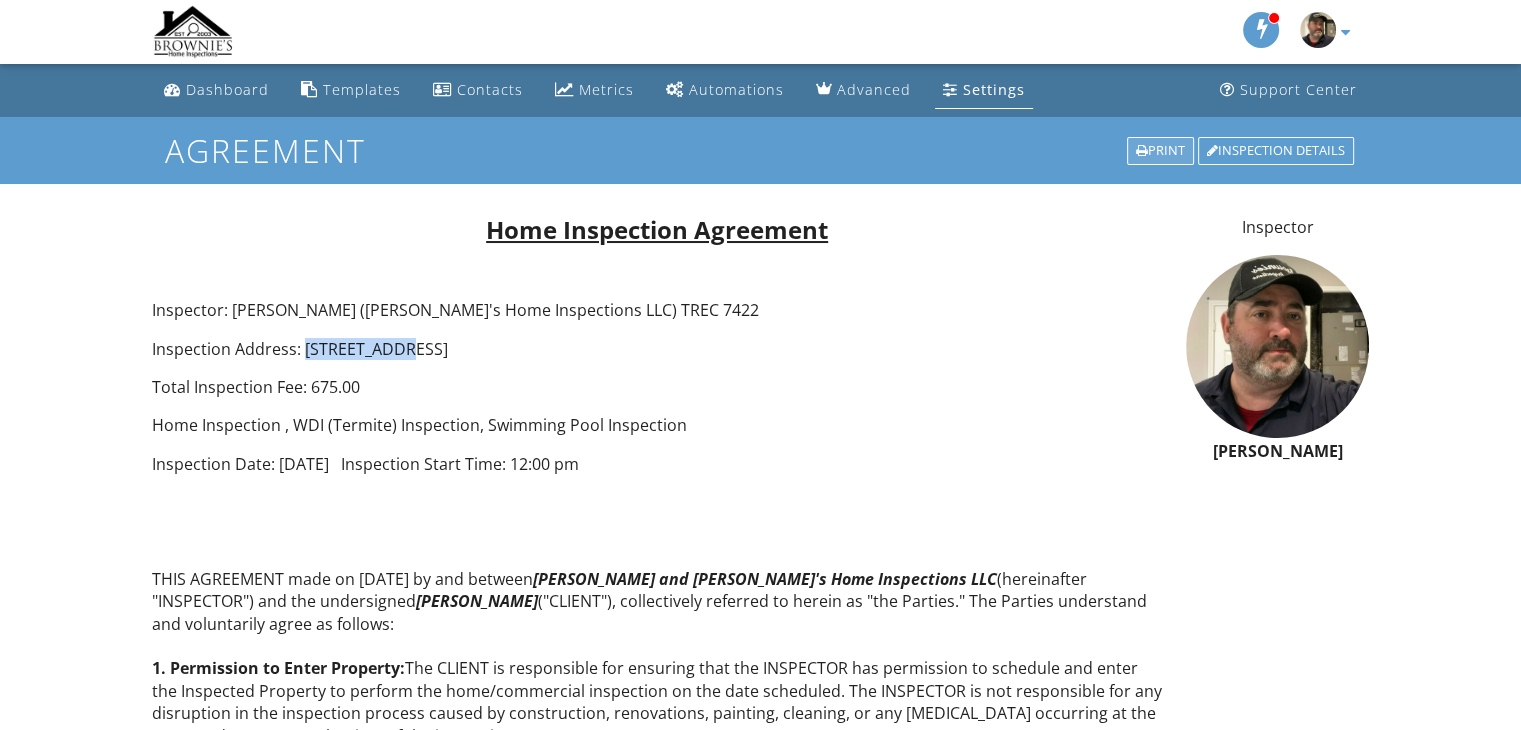click on "Print" at bounding box center [1160, 151] 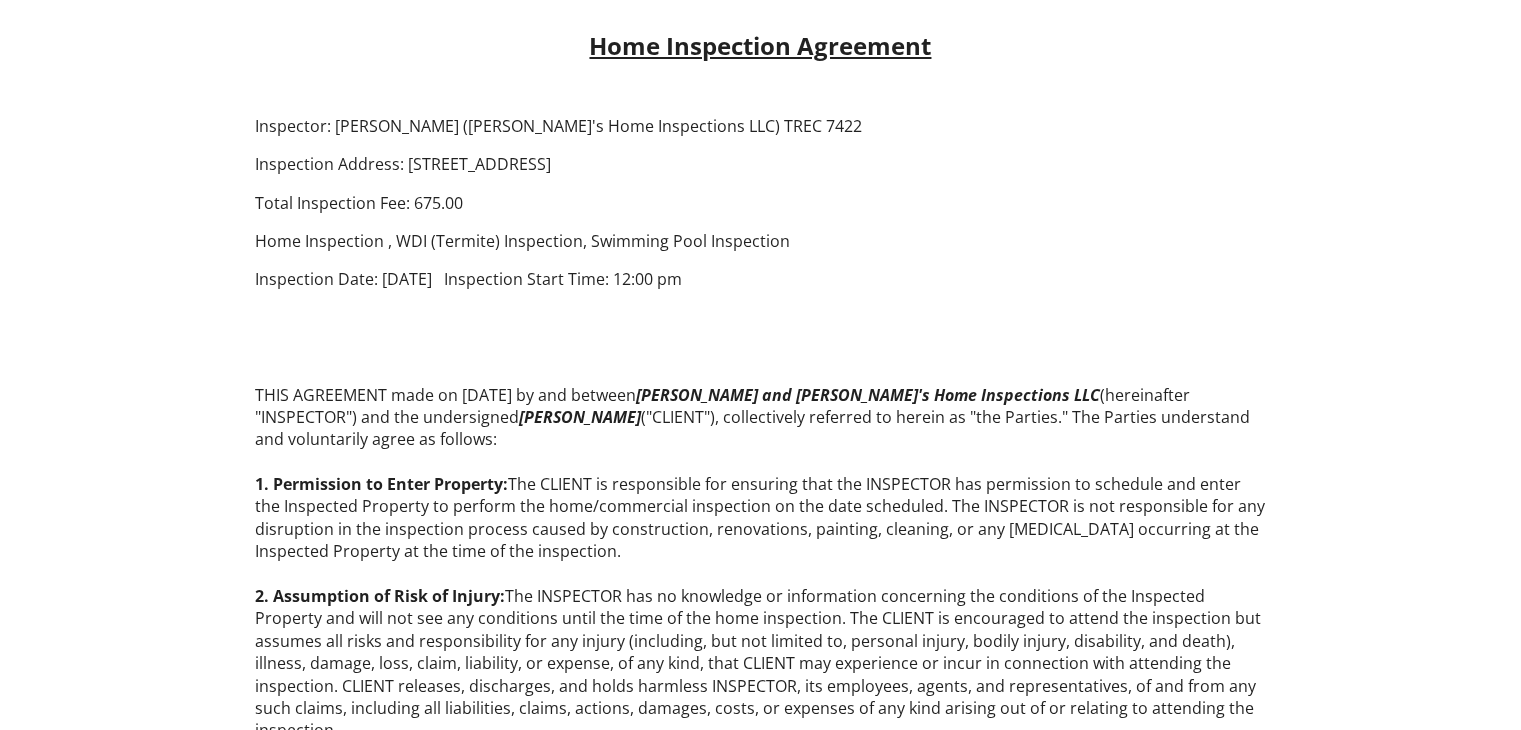 scroll, scrollTop: 0, scrollLeft: 0, axis: both 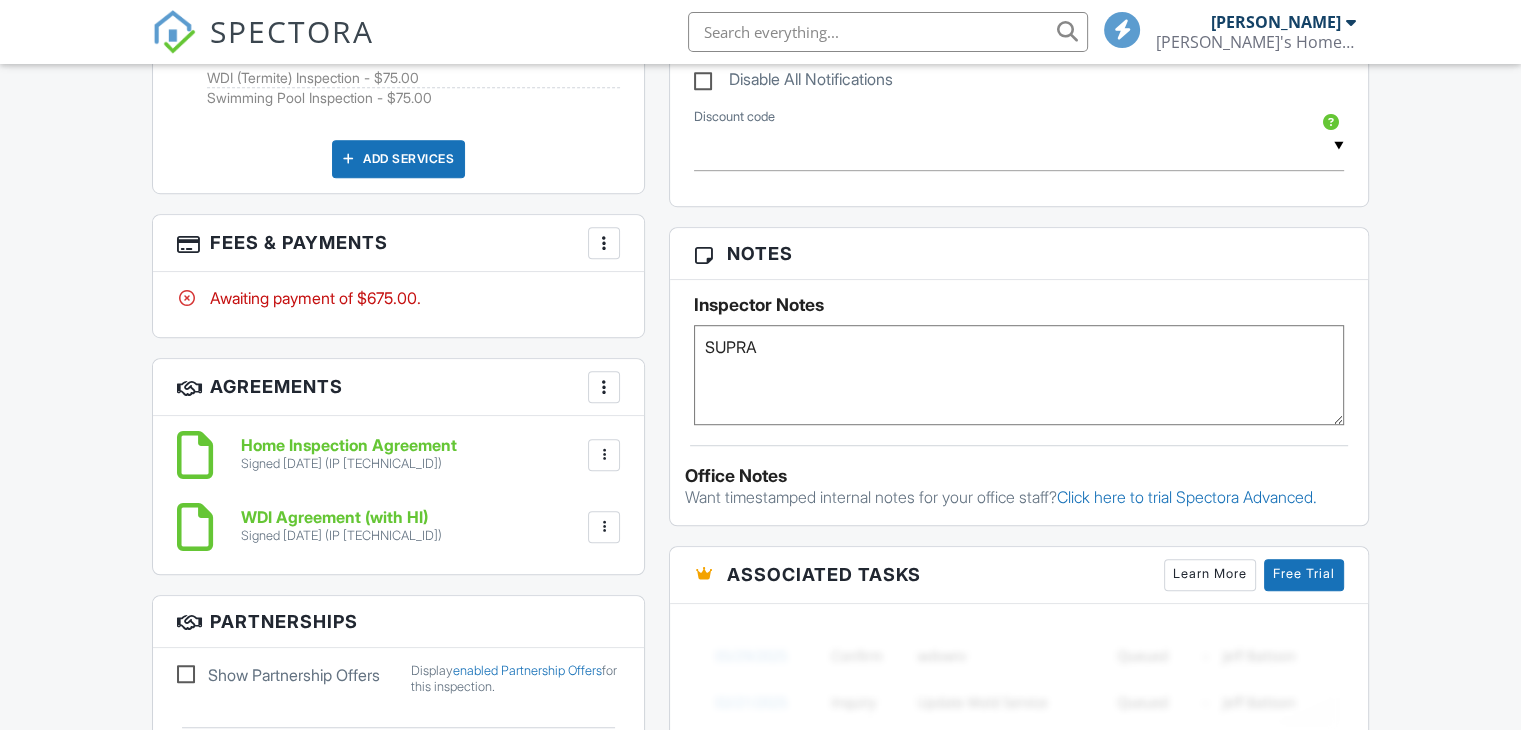 click on "WDI Agreement (with HI)" at bounding box center [341, 518] 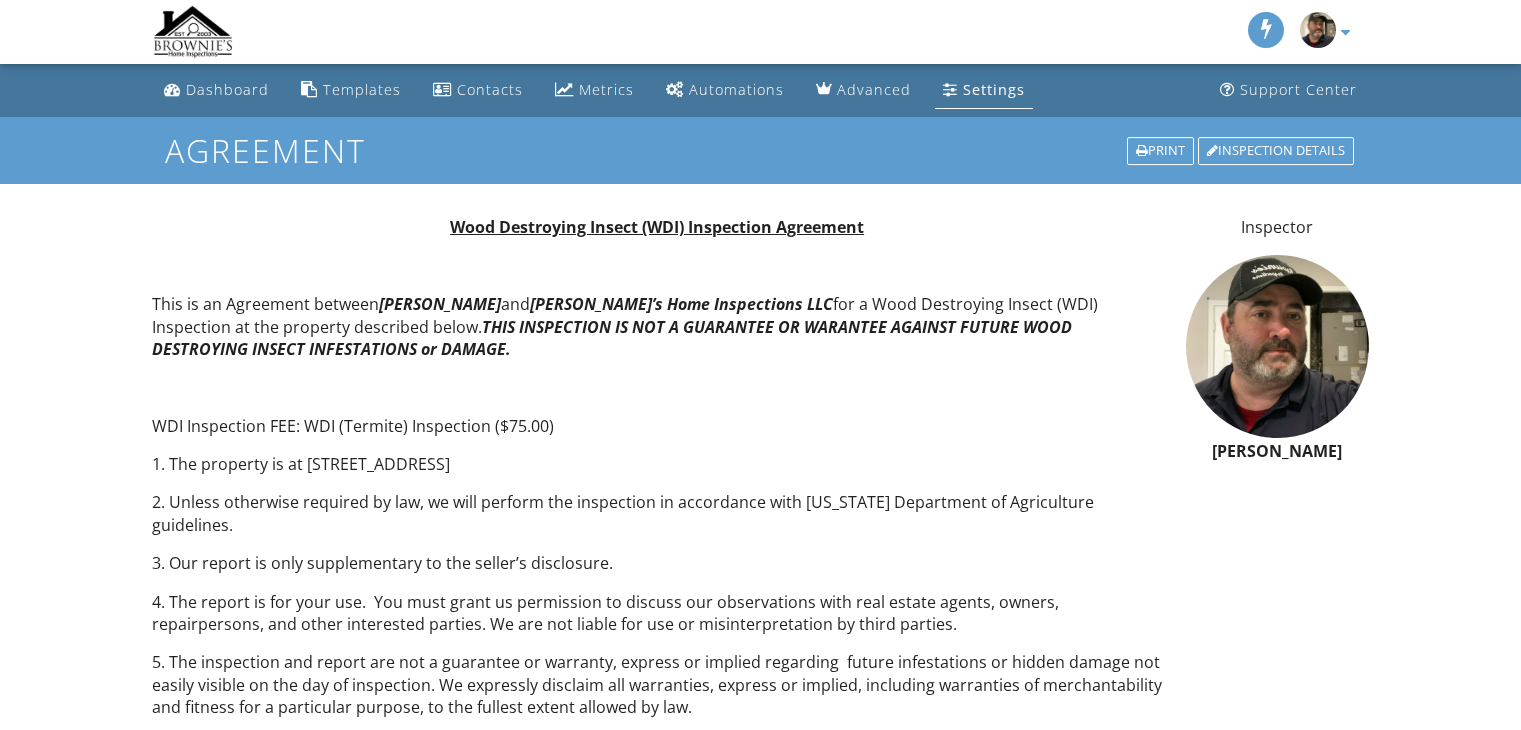 scroll, scrollTop: 0, scrollLeft: 0, axis: both 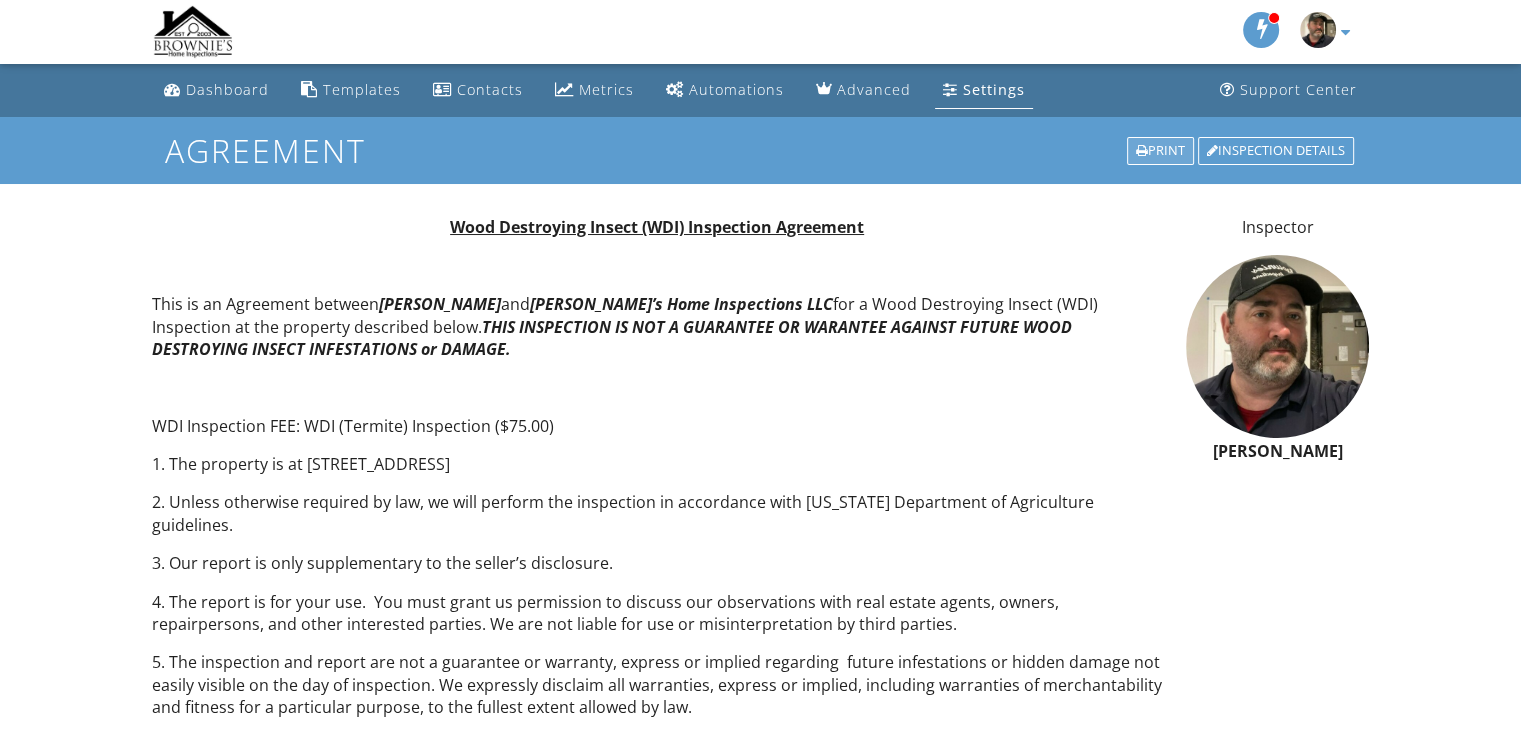 click on "Print" at bounding box center [1160, 151] 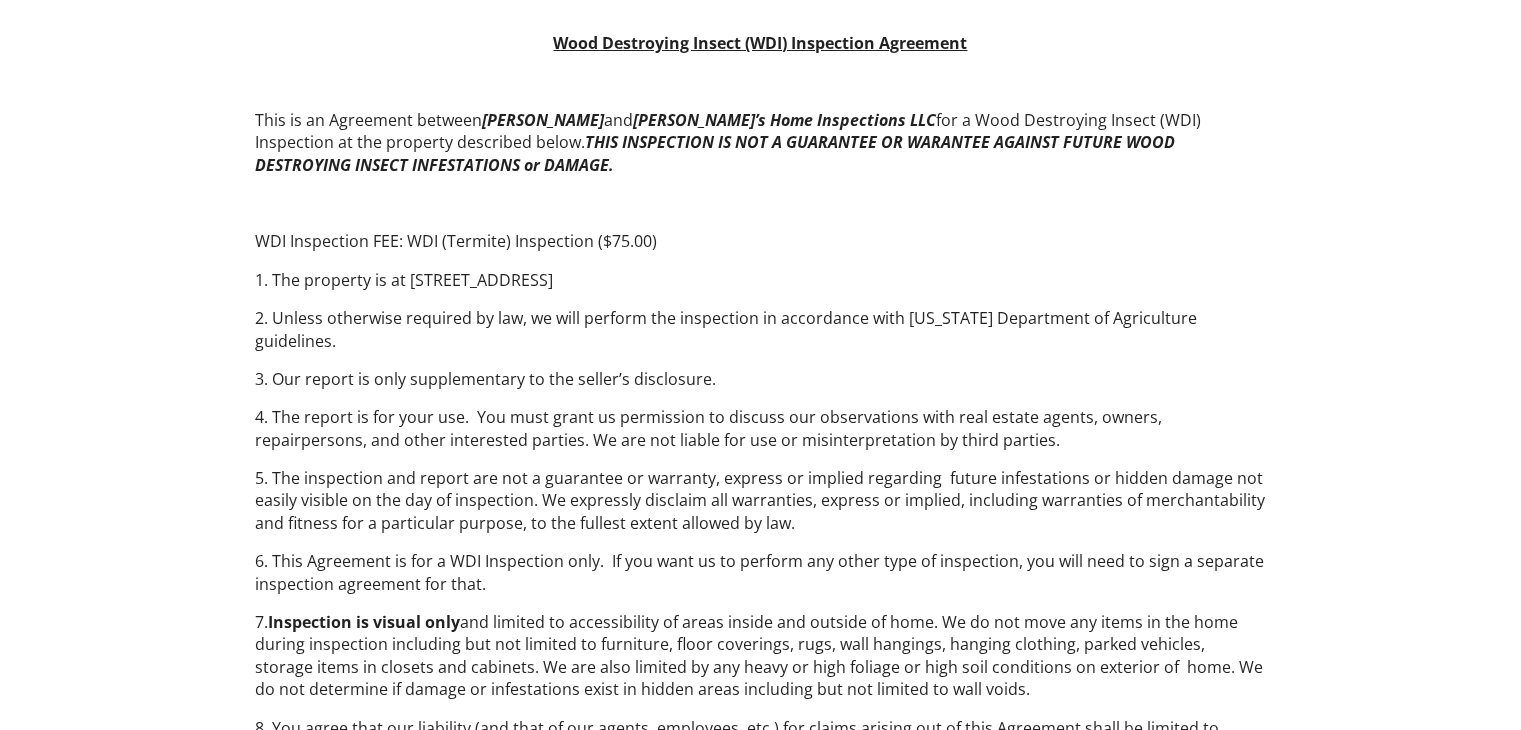 scroll, scrollTop: 0, scrollLeft: 0, axis: both 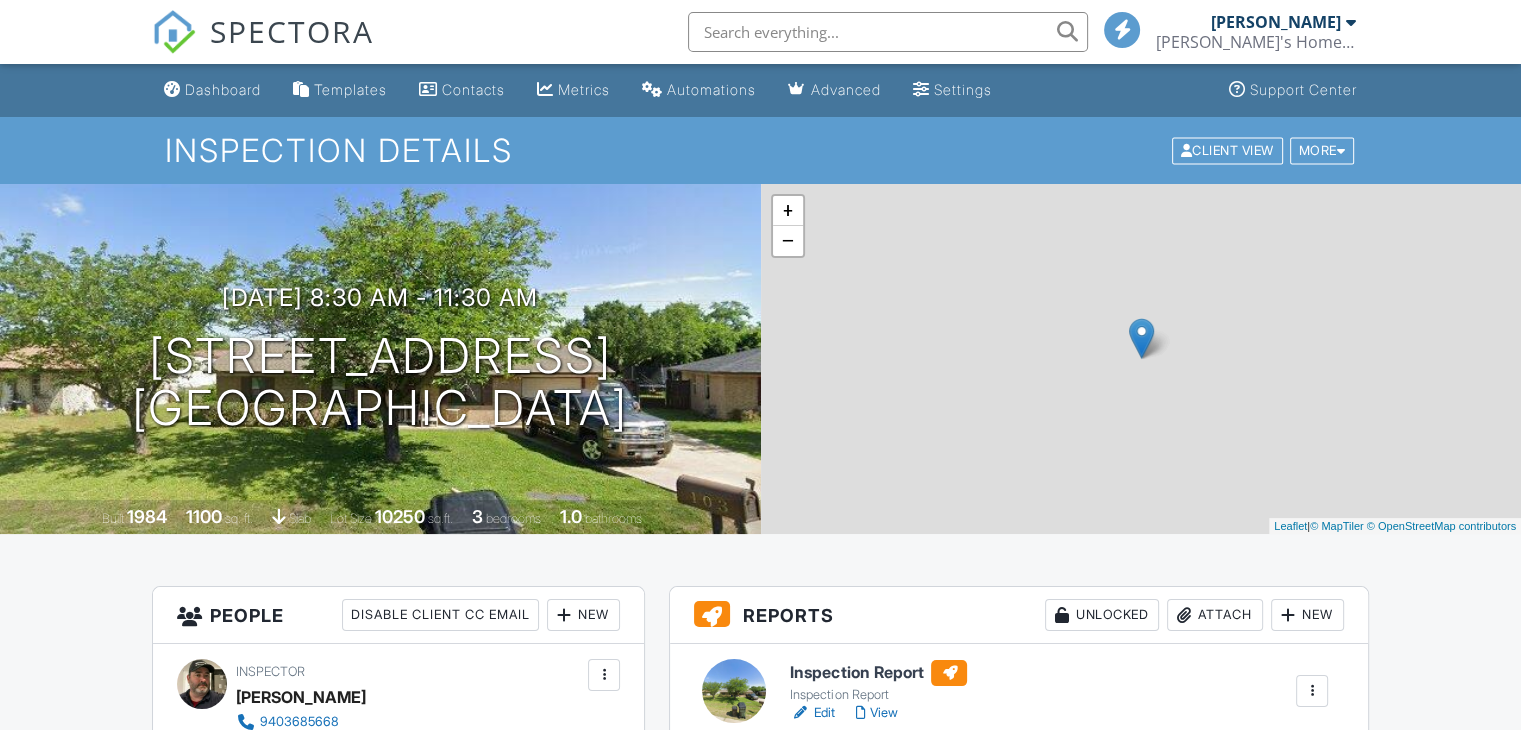 click on "Dashboard" at bounding box center (223, 89) 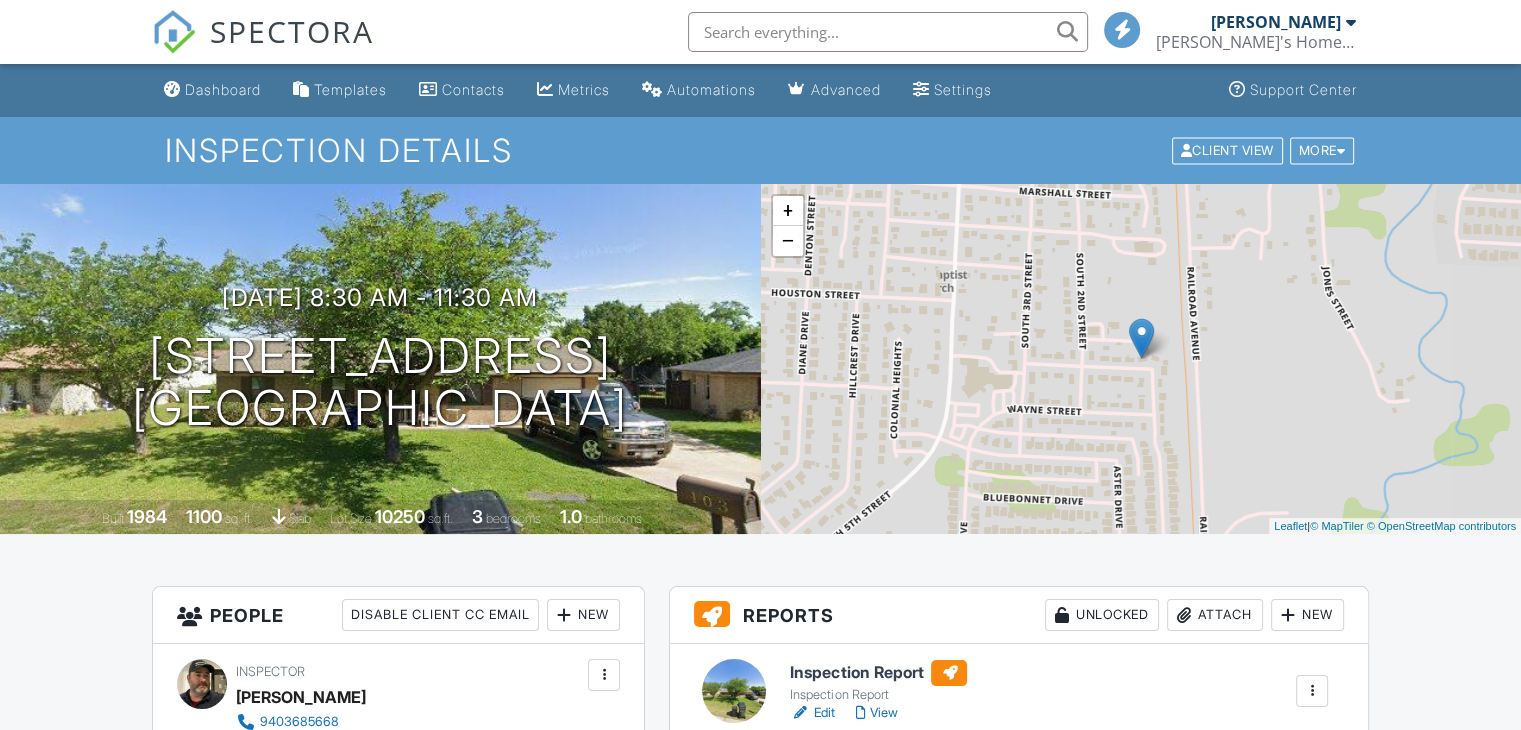 scroll, scrollTop: 0, scrollLeft: 0, axis: both 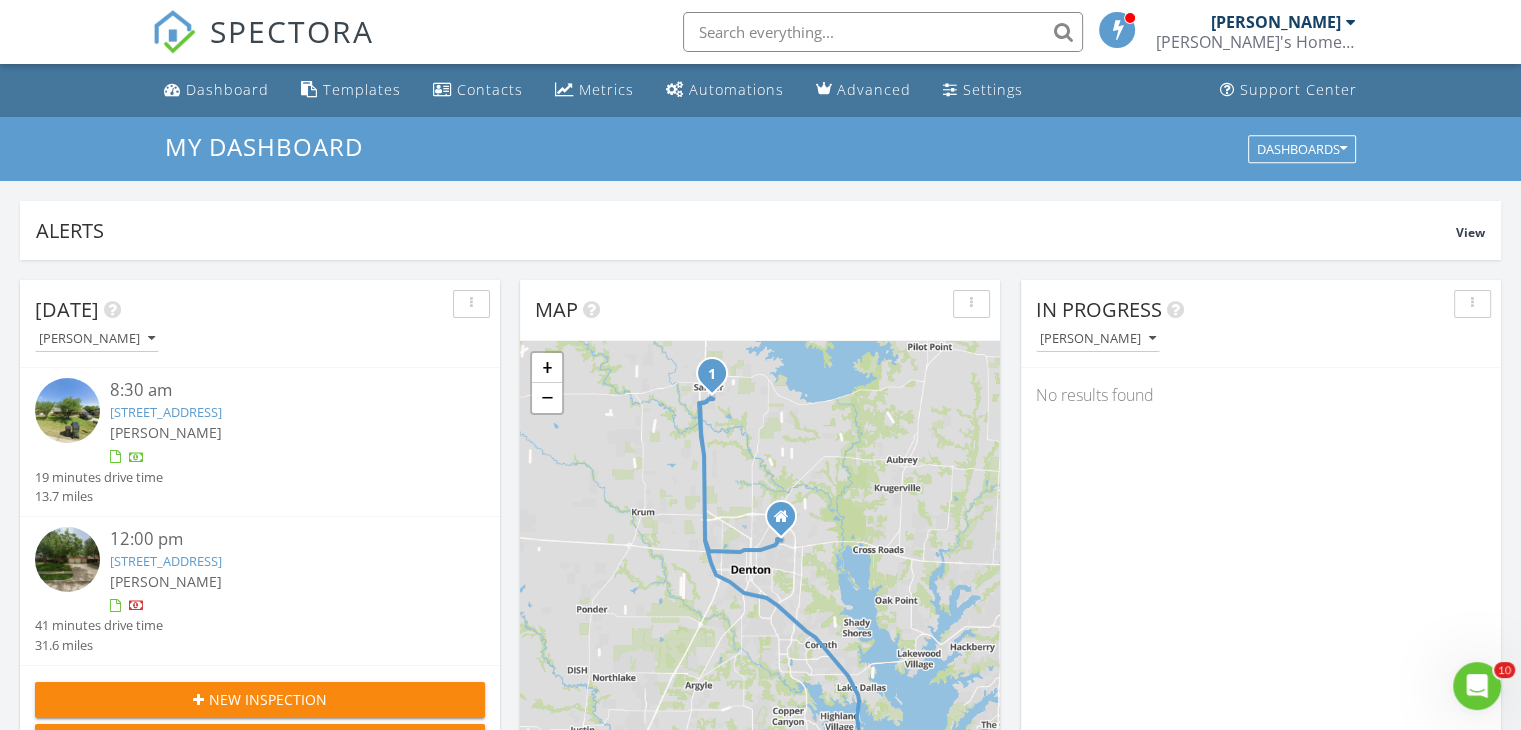 click at bounding box center (1351, 22) 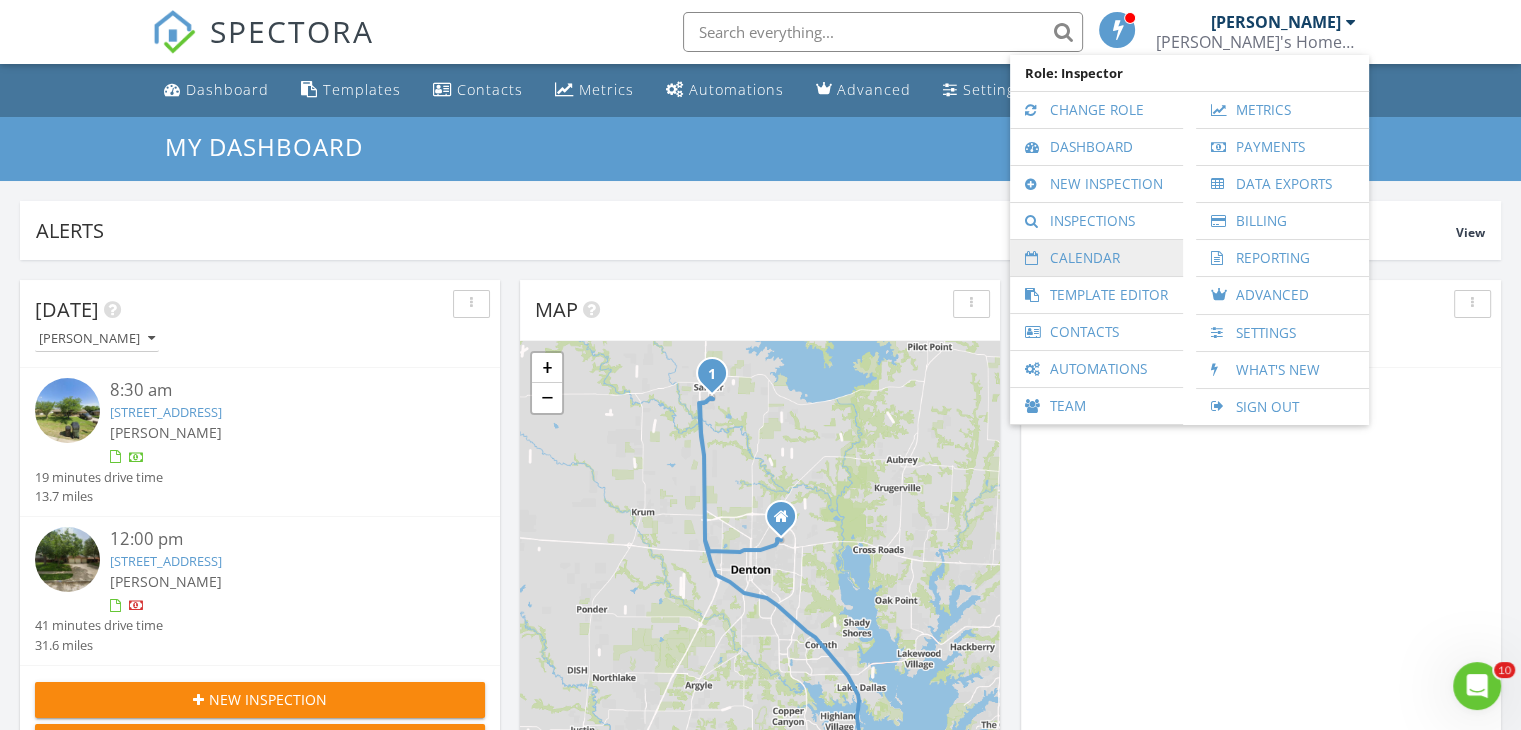 click on "Calendar" at bounding box center [1096, 258] 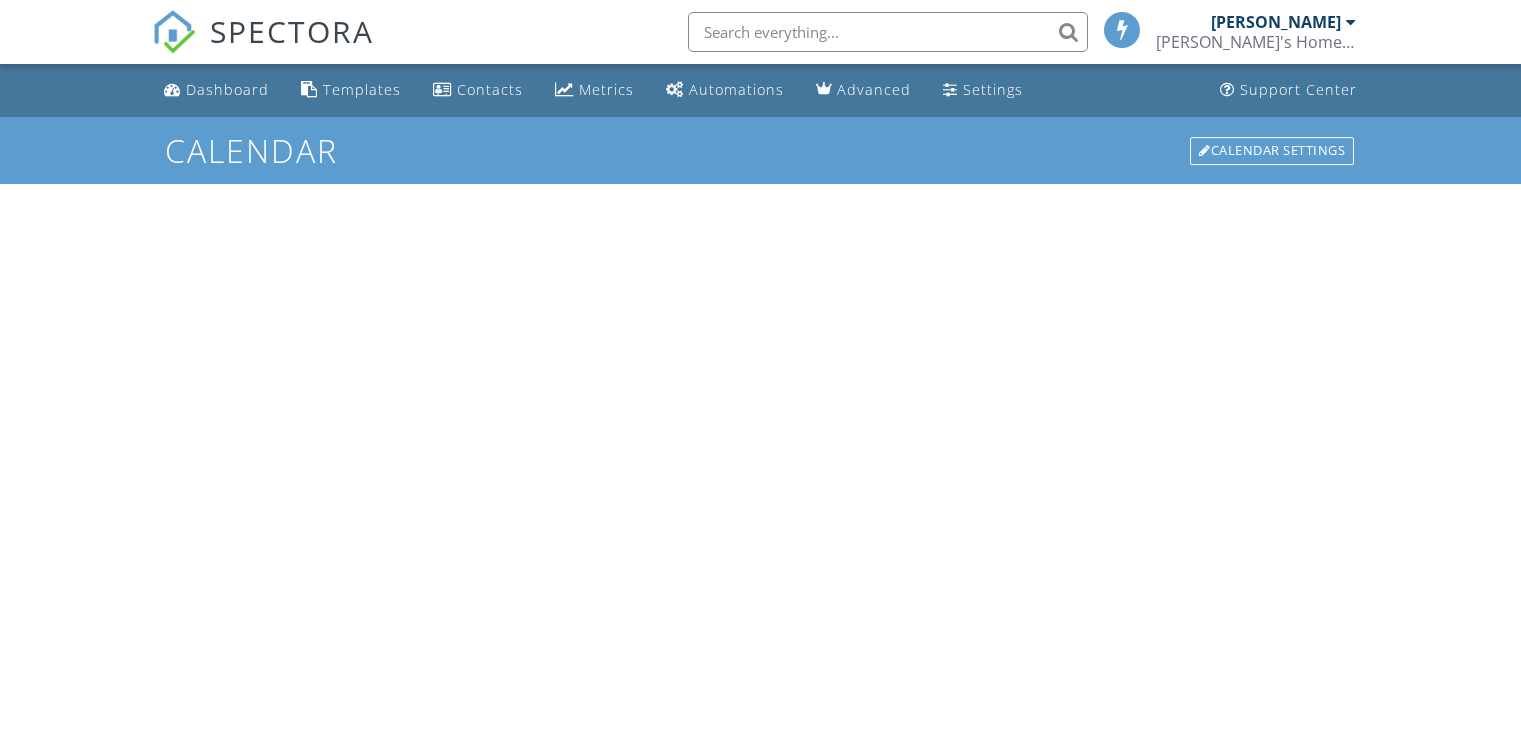 scroll, scrollTop: 0, scrollLeft: 0, axis: both 